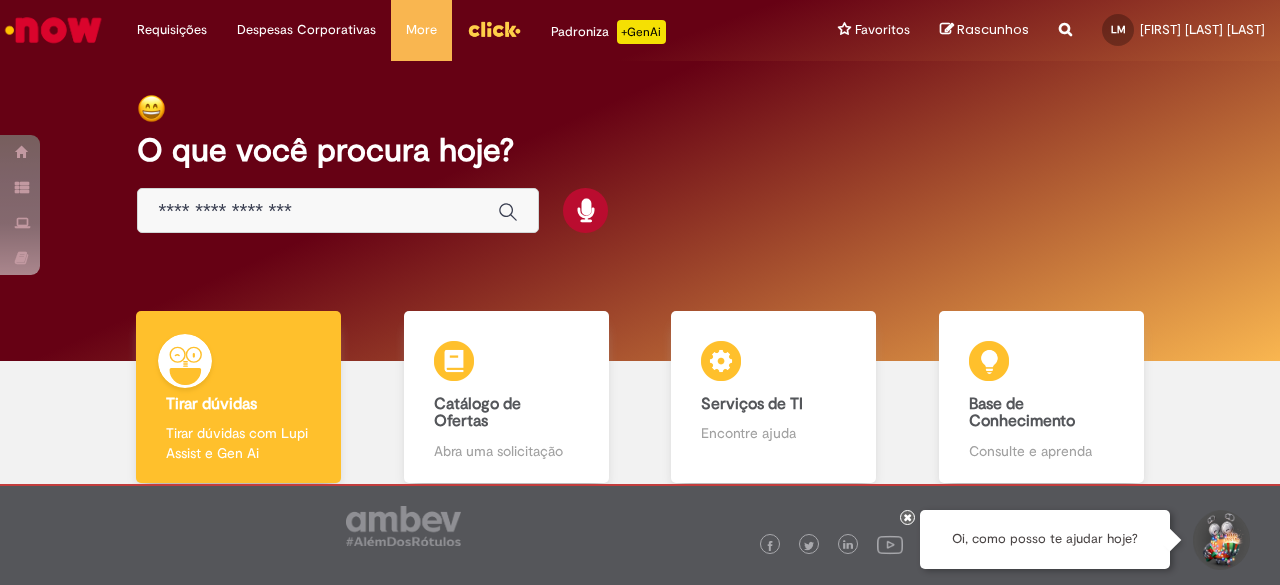 scroll, scrollTop: 0, scrollLeft: 0, axis: both 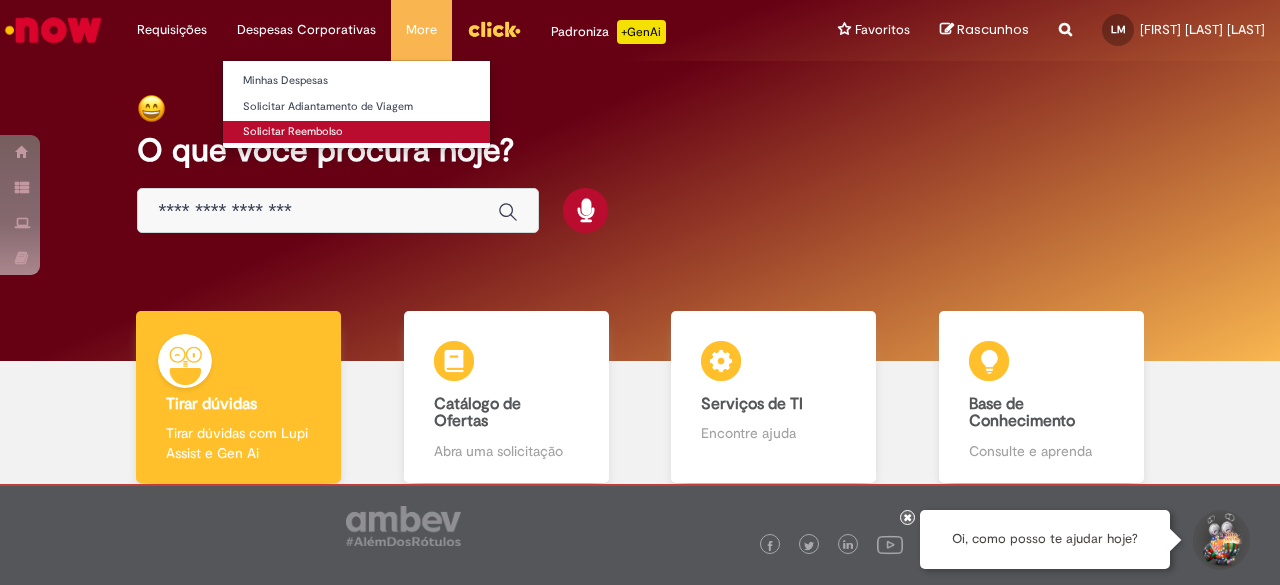 click on "Solicitar Reembolso" at bounding box center [356, 132] 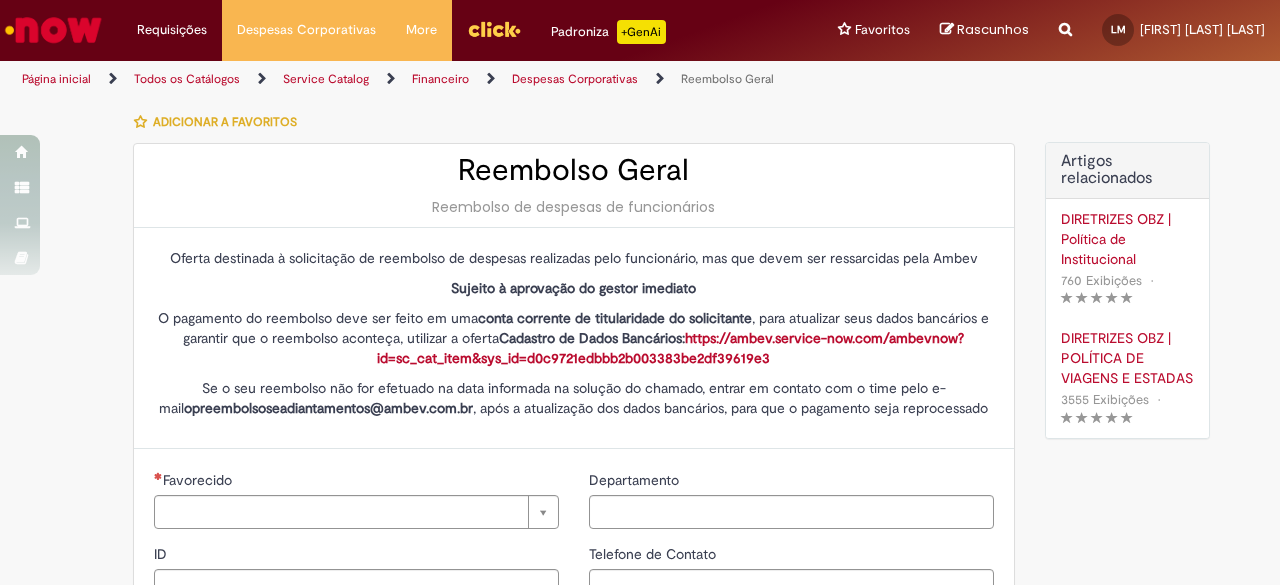 type on "********" 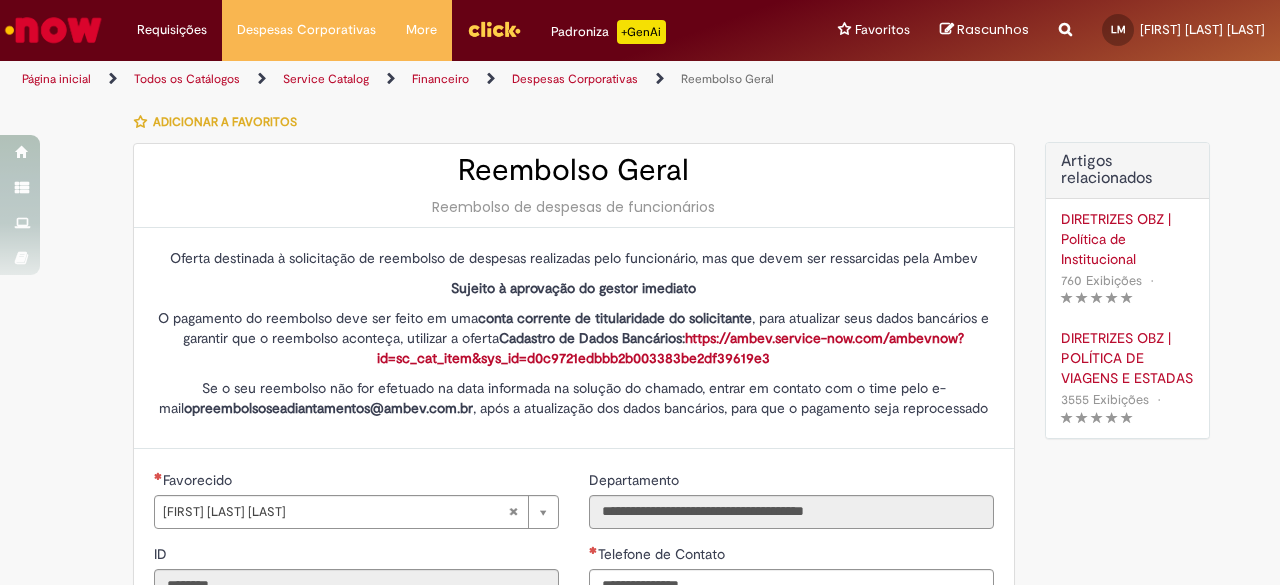 type on "**********" 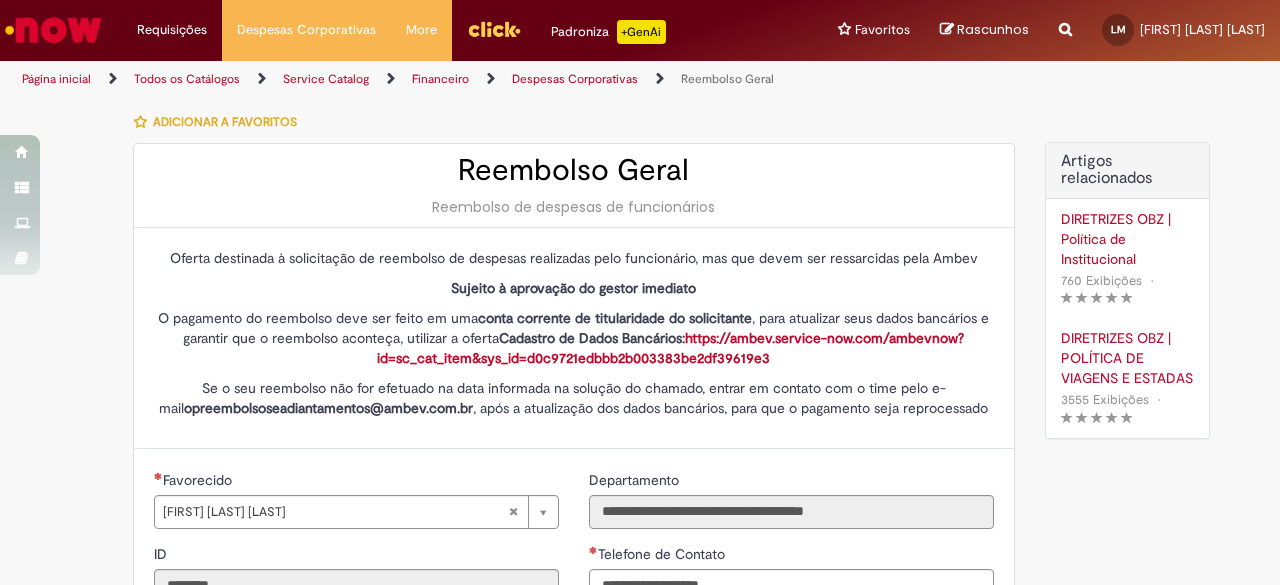 type on "**********" 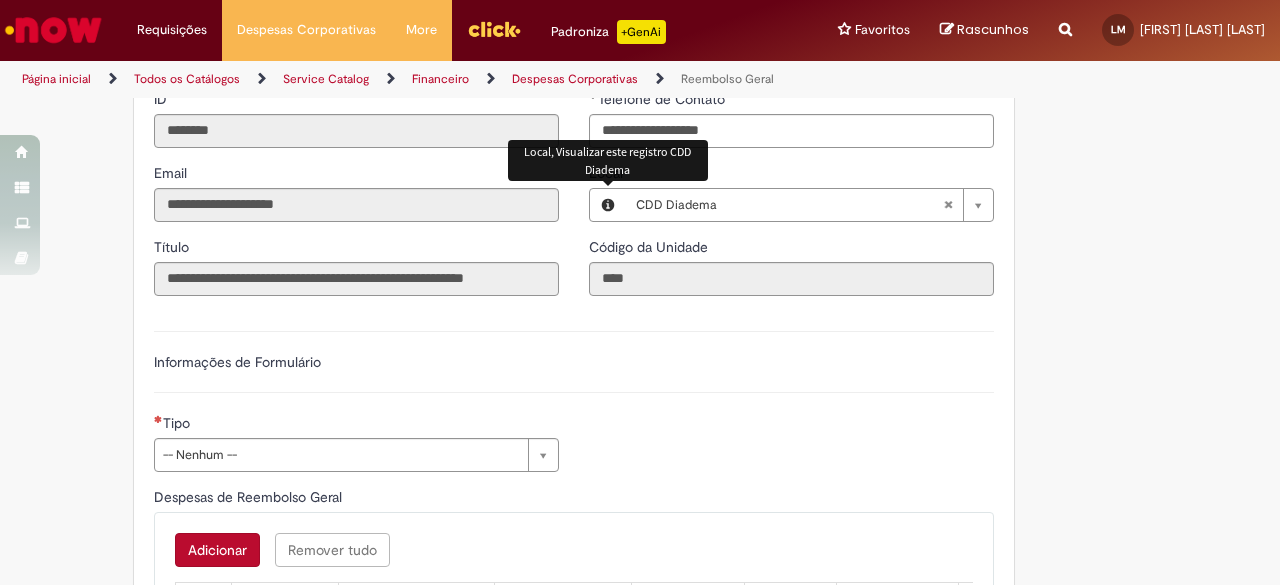 scroll, scrollTop: 481, scrollLeft: 0, axis: vertical 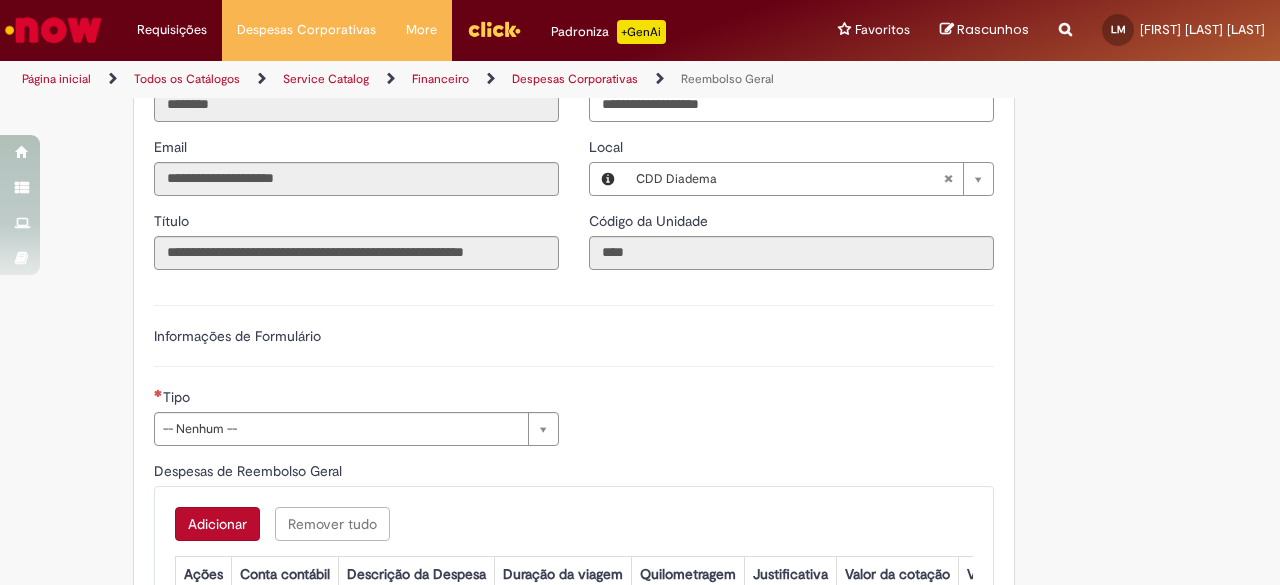 click on "Tipo" at bounding box center (356, 399) 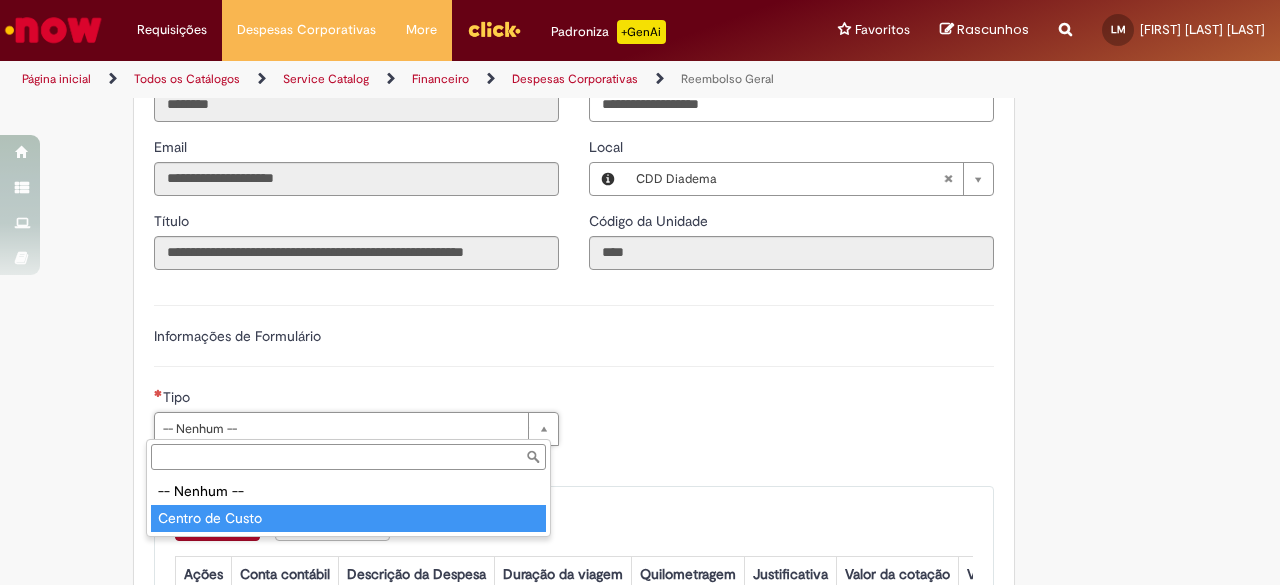 type on "**********" 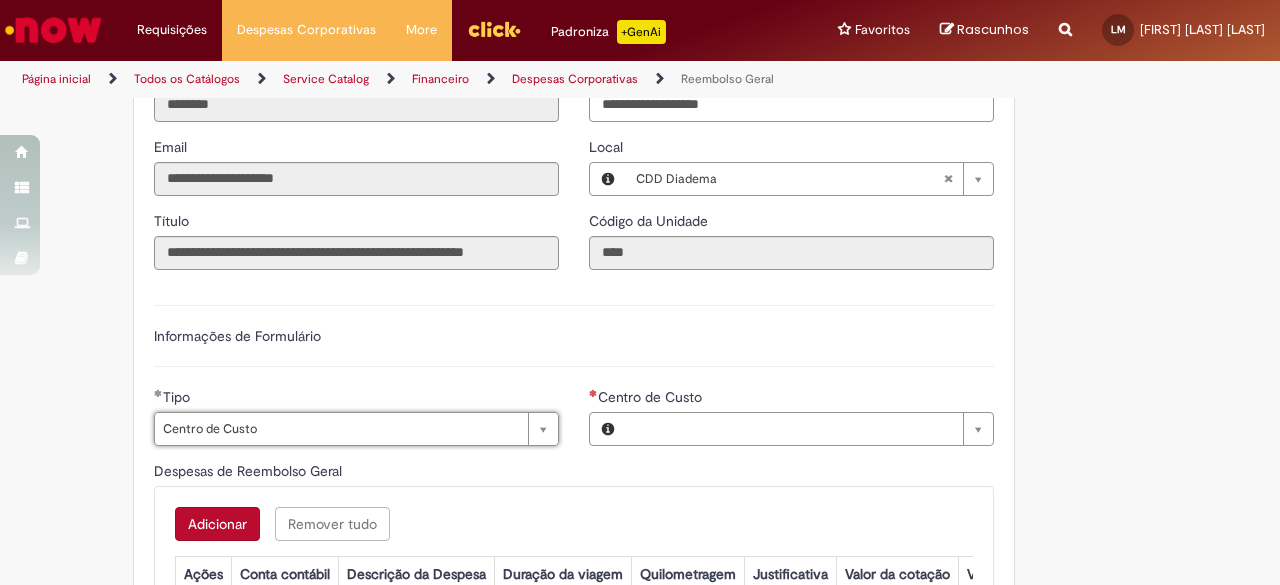 type on "**********" 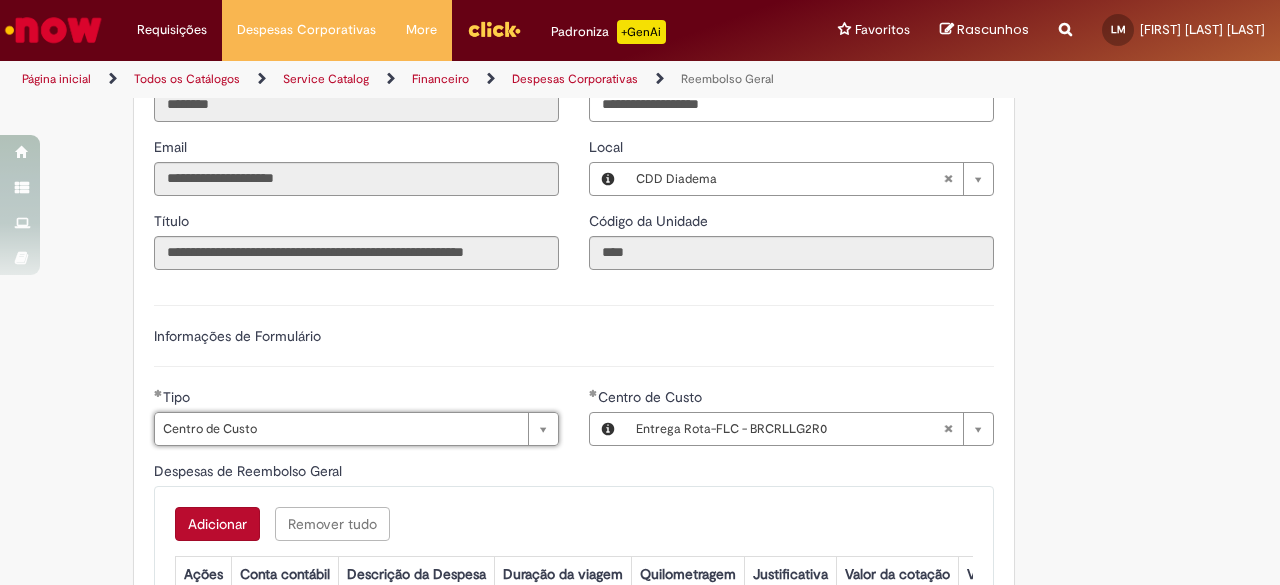 scroll, scrollTop: 564, scrollLeft: 0, axis: vertical 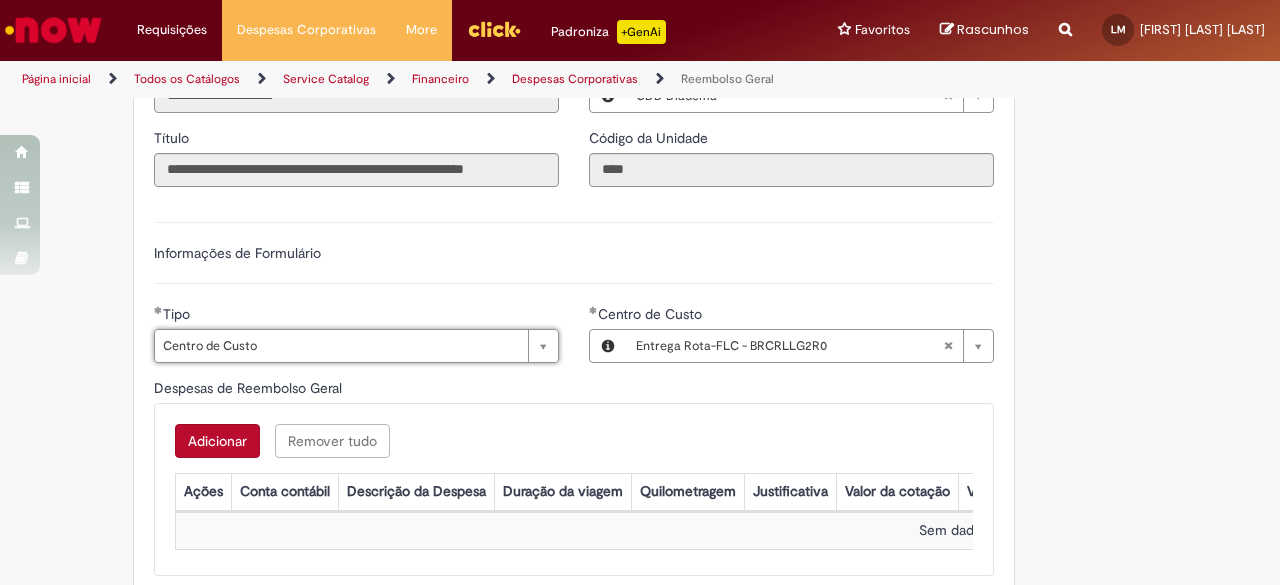 type 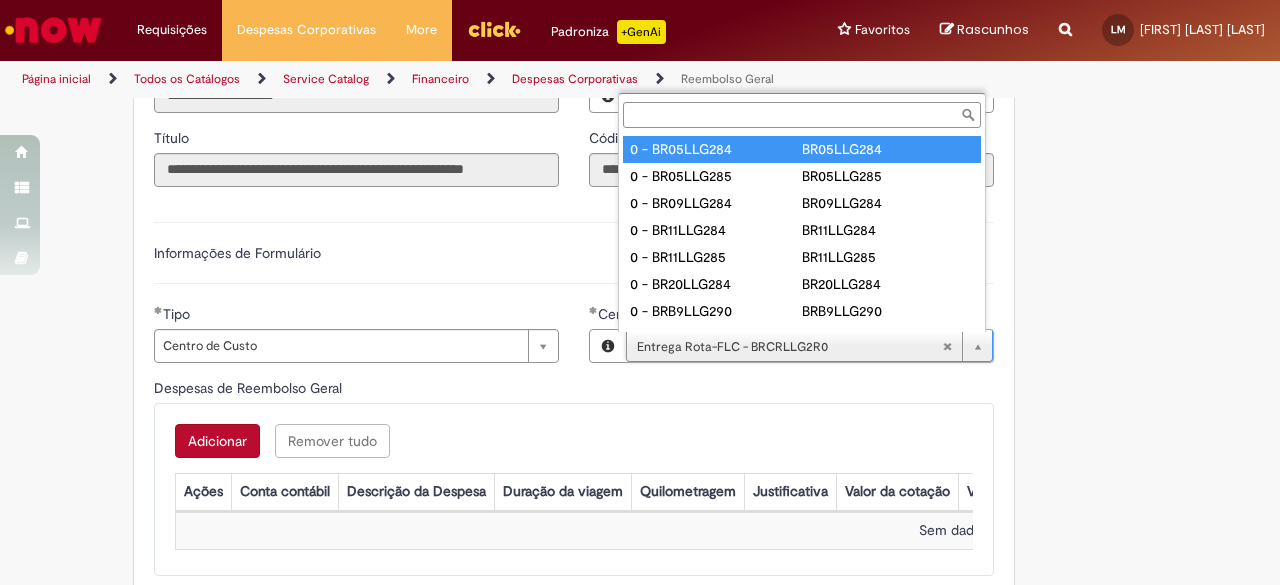 type on "**********" 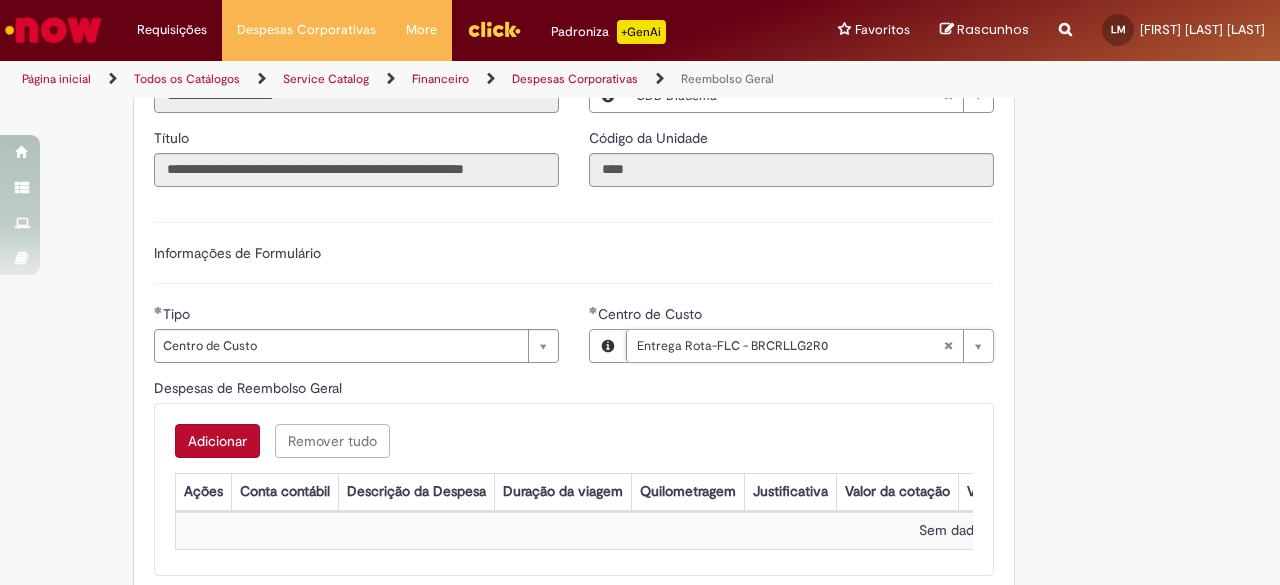 scroll, scrollTop: 0, scrollLeft: 208, axis: horizontal 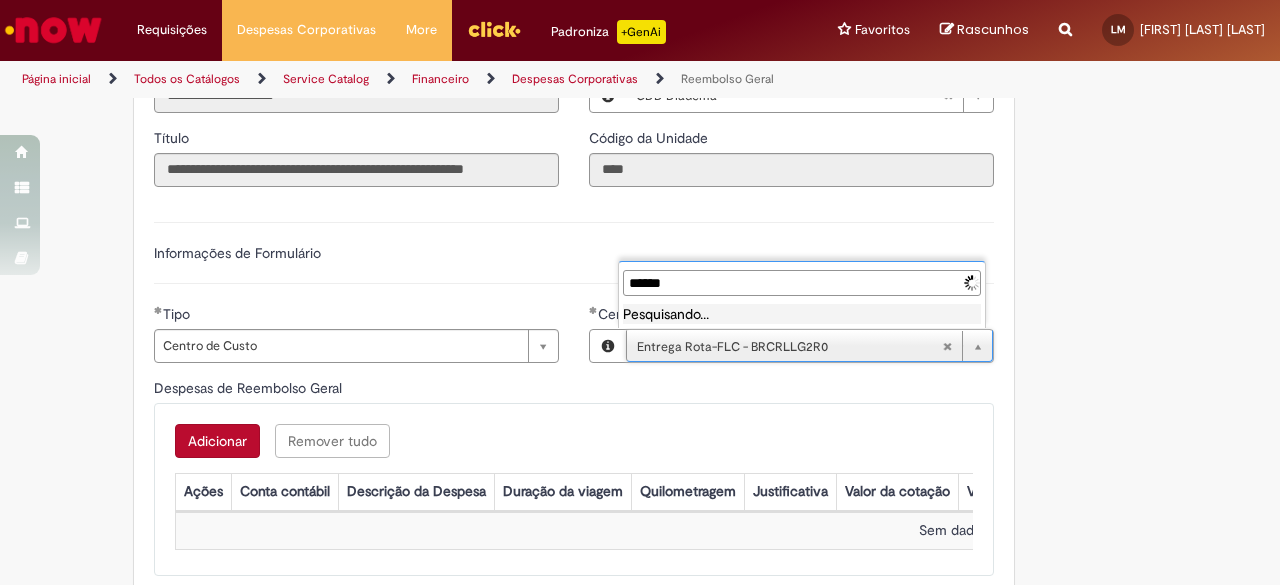 type on "*******" 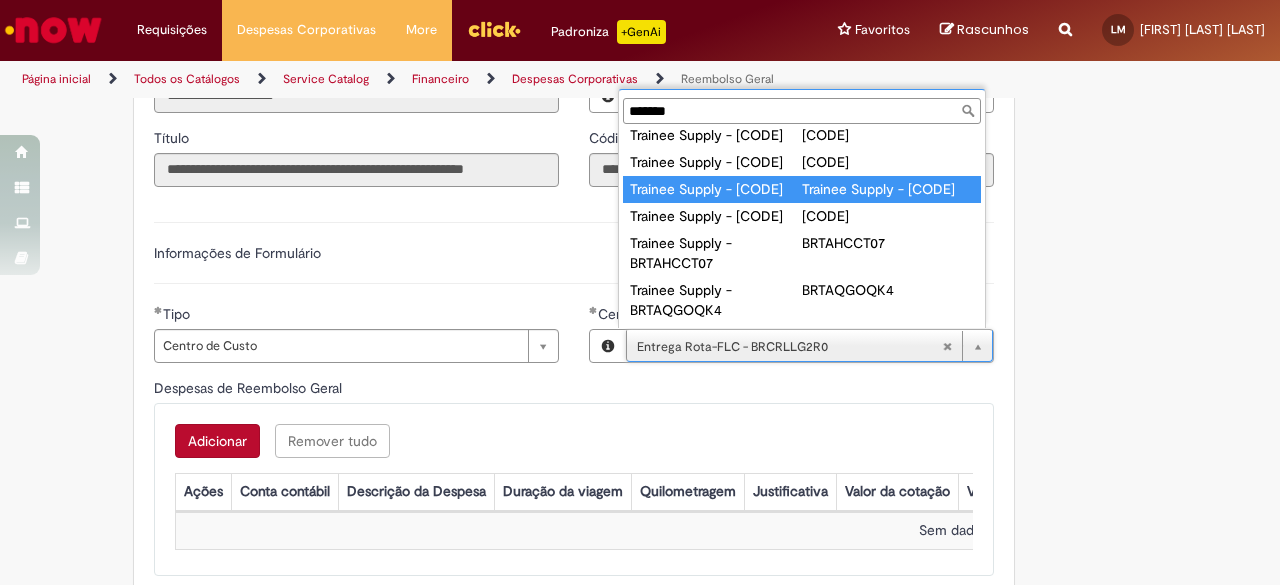 scroll, scrollTop: 90, scrollLeft: 0, axis: vertical 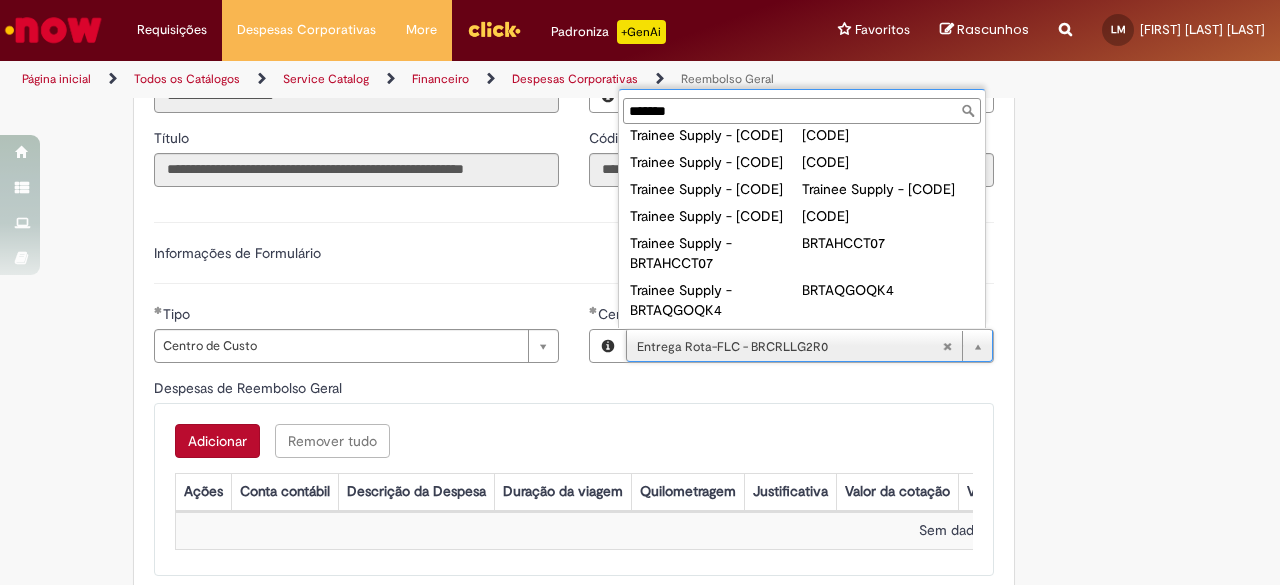 type on "**********" 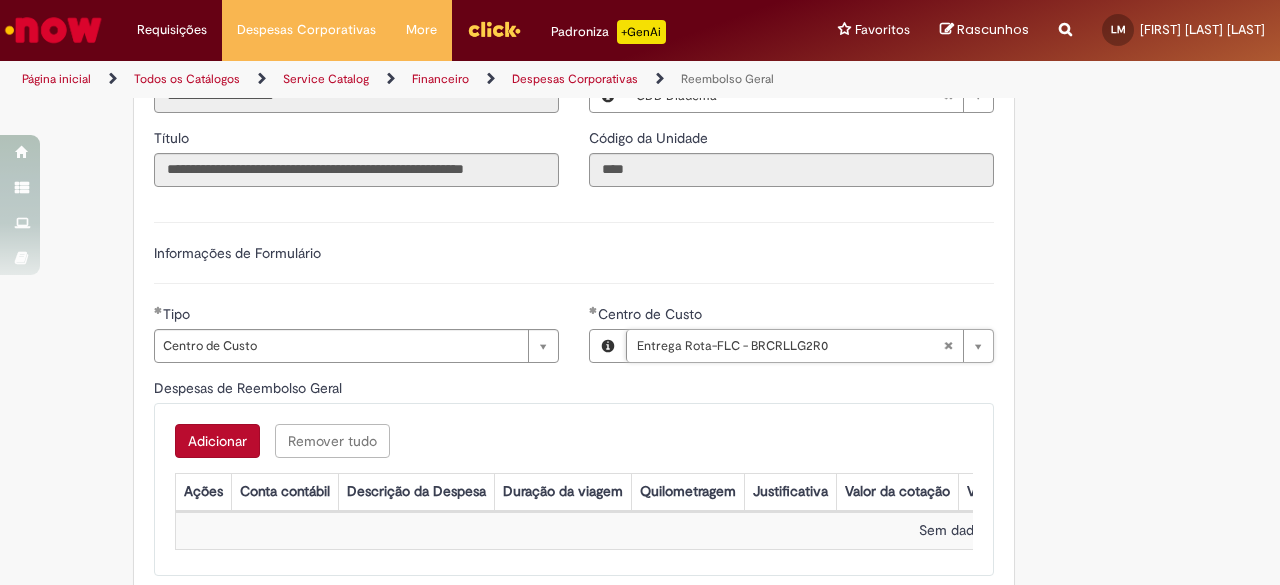 scroll, scrollTop: 0, scrollLeft: 0, axis: both 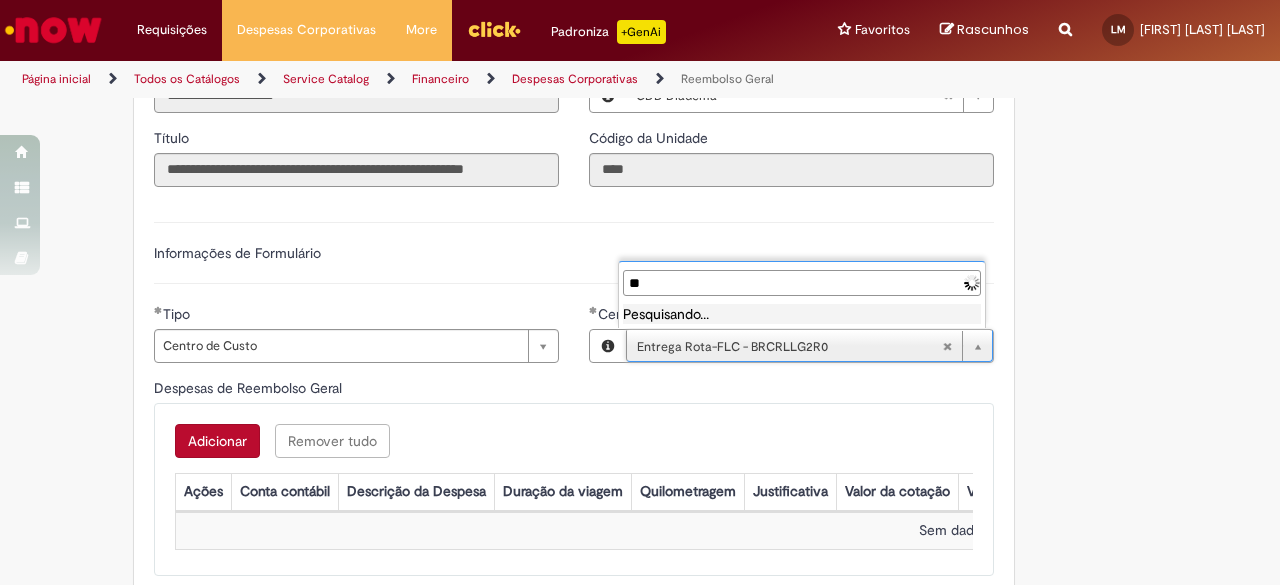 type on "*" 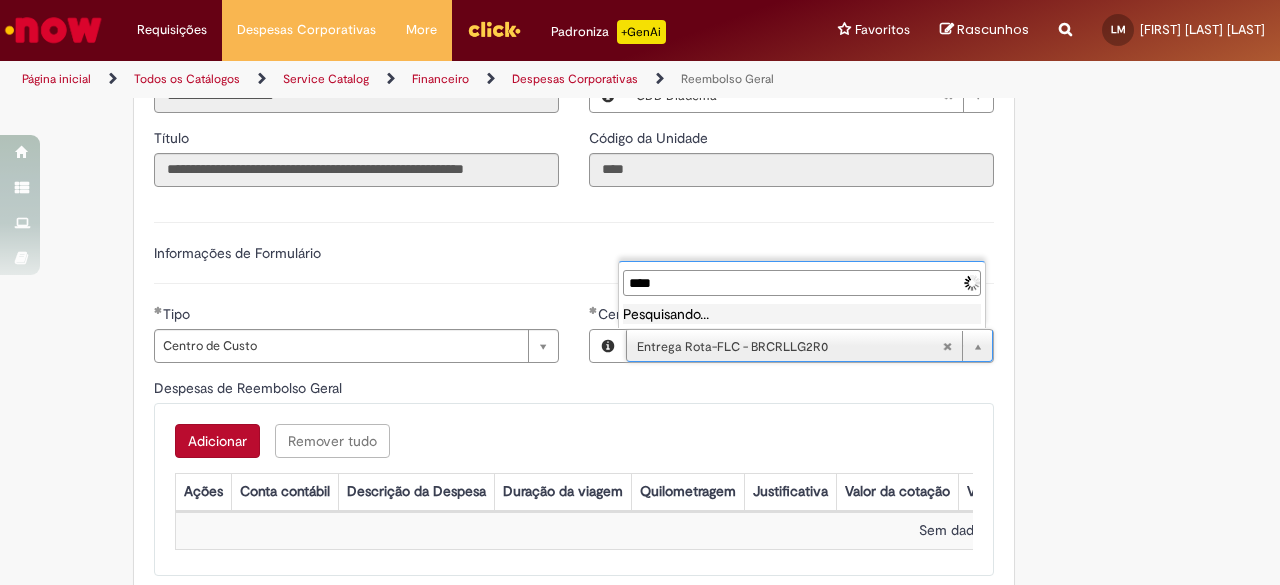 type on "*****" 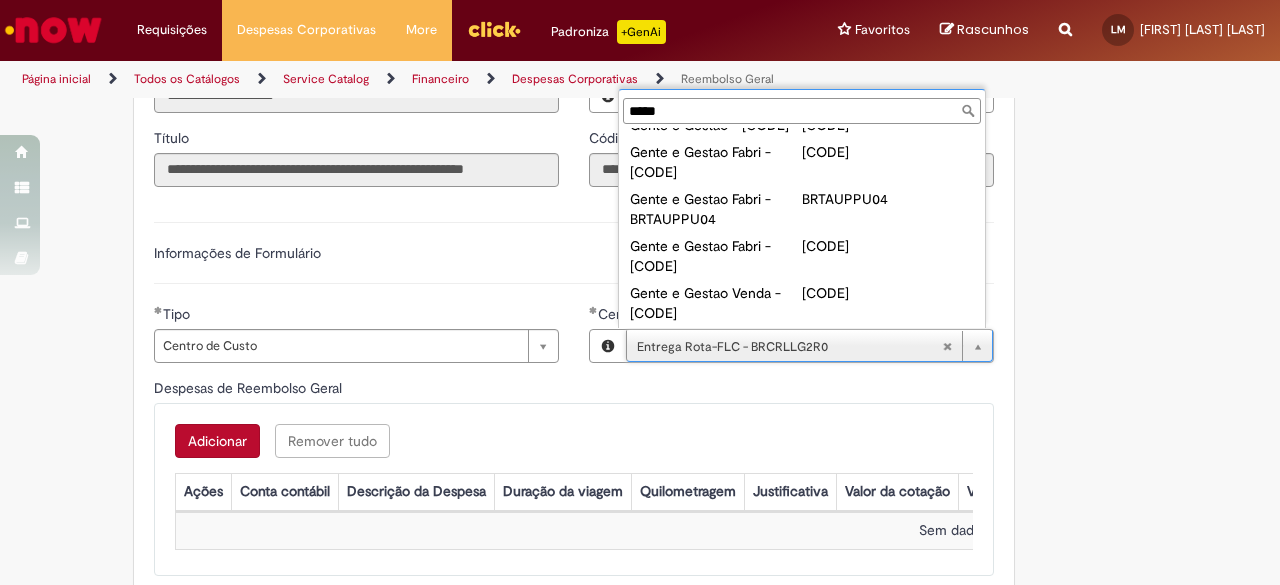scroll, scrollTop: 416, scrollLeft: 0, axis: vertical 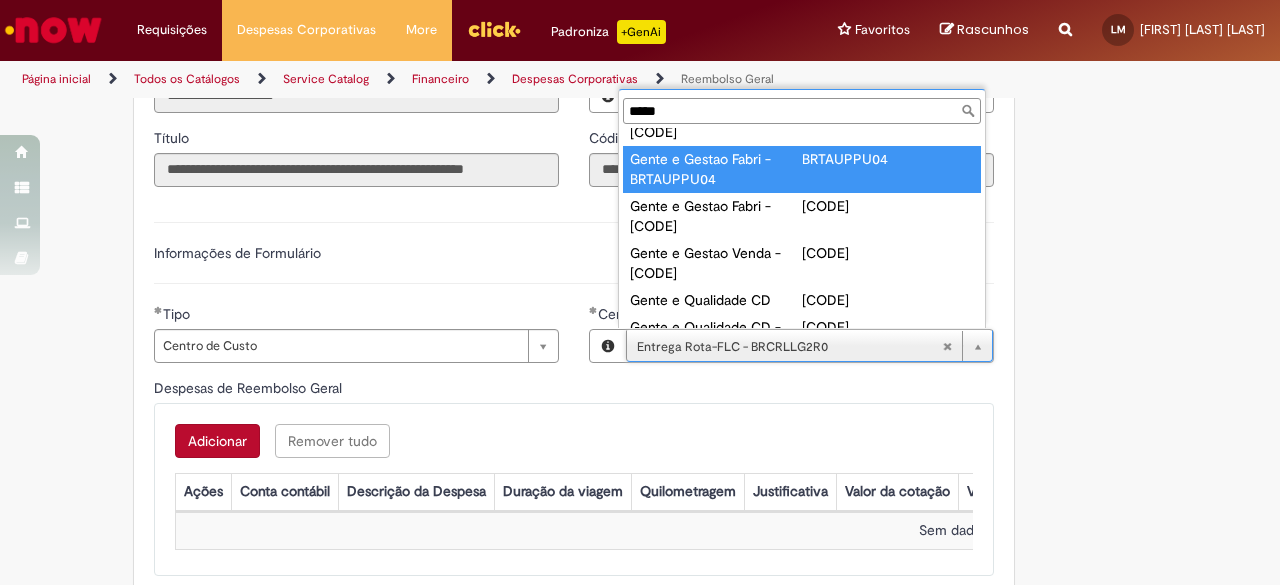 type on "**********" 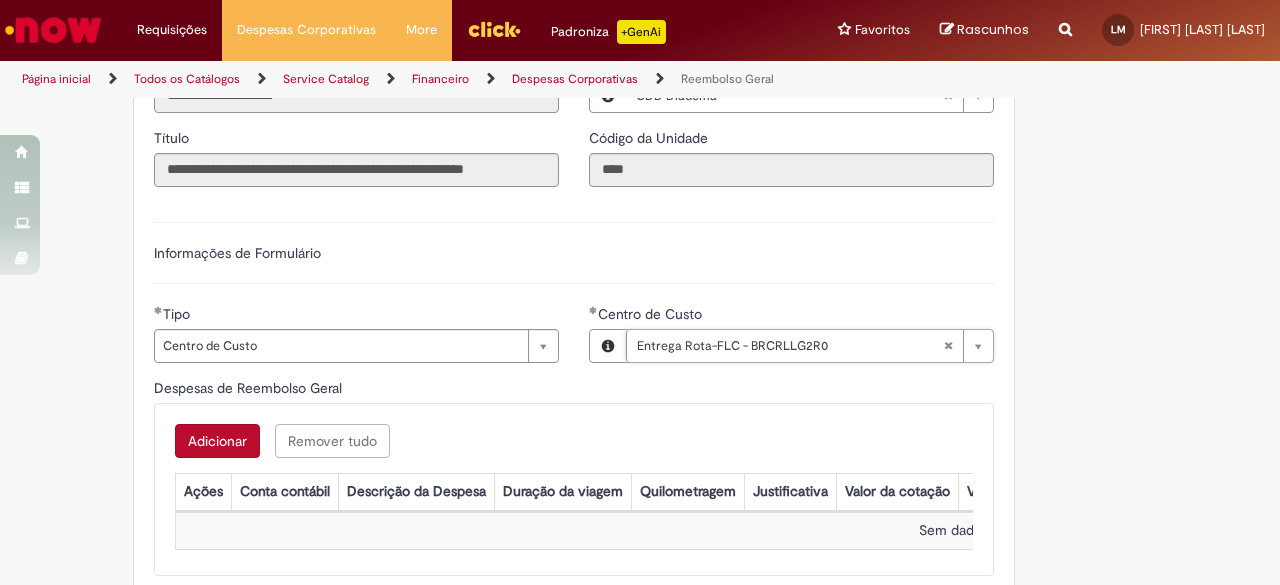scroll, scrollTop: 0, scrollLeft: 208, axis: horizontal 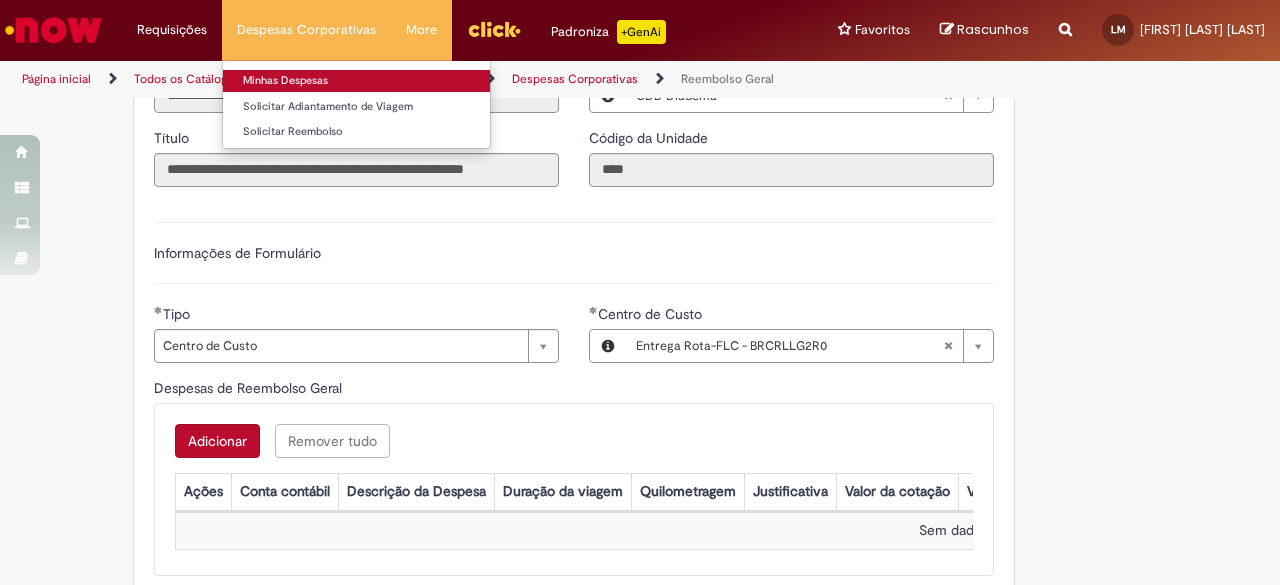 click on "Minhas Despesas" at bounding box center [356, 81] 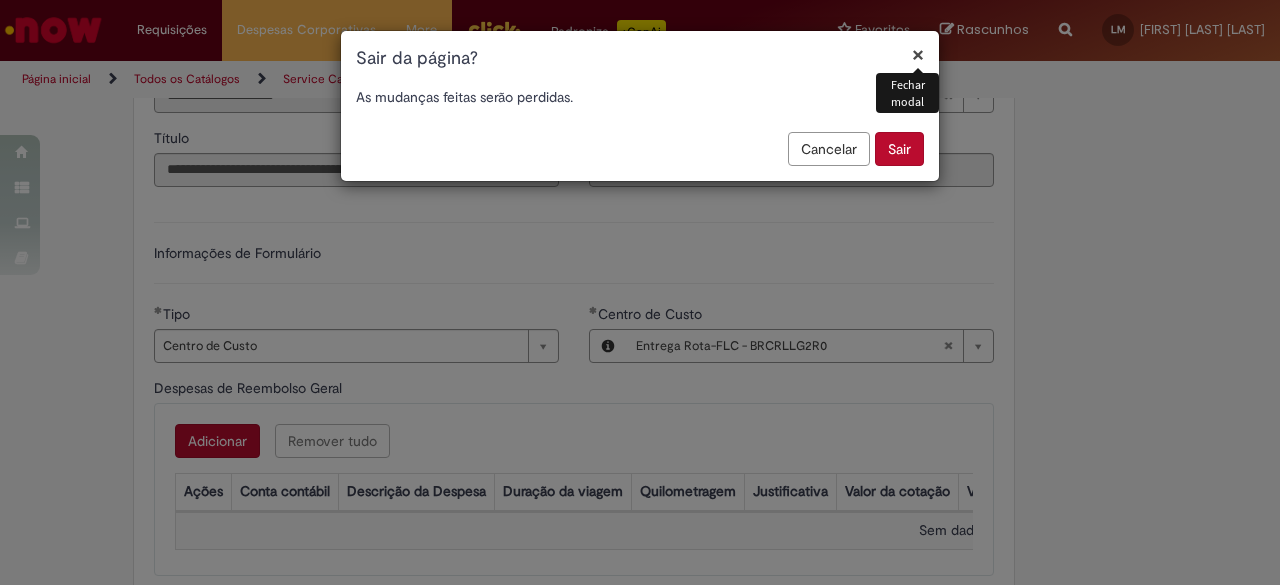 click on "Sair" at bounding box center (899, 149) 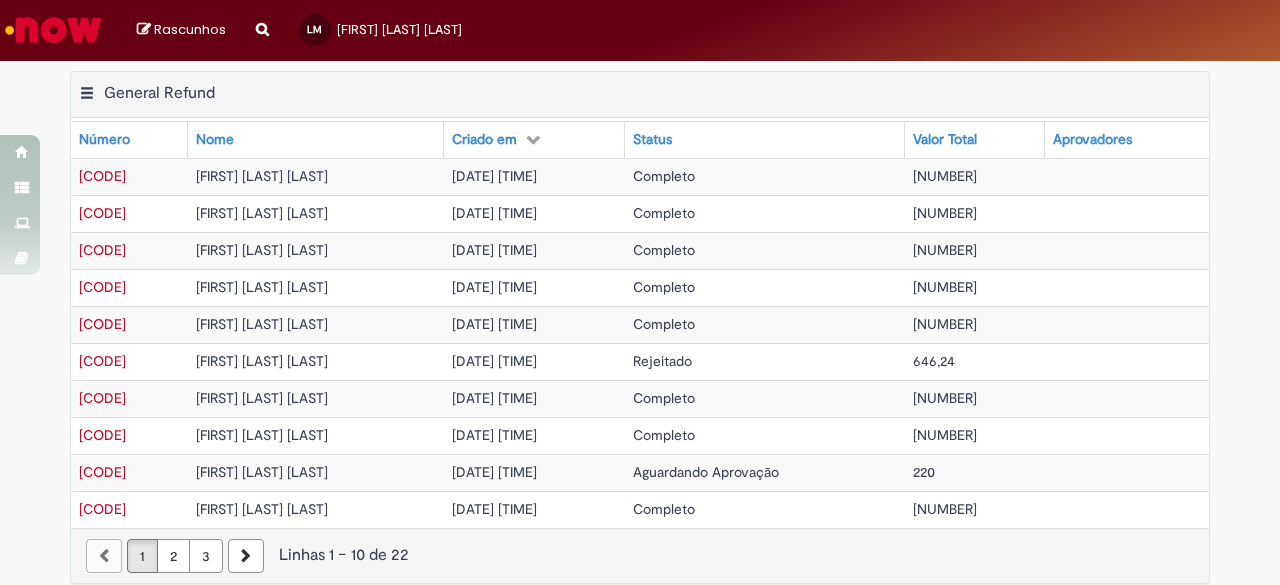 scroll, scrollTop: 0, scrollLeft: 0, axis: both 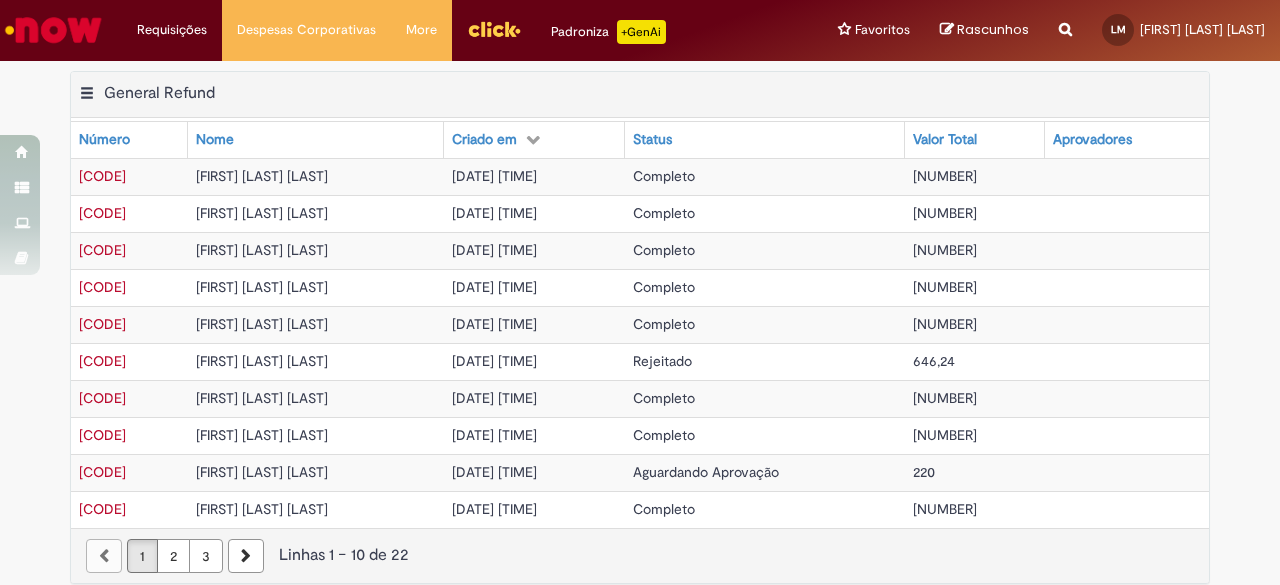click on "[CODE]" at bounding box center (102, 176) 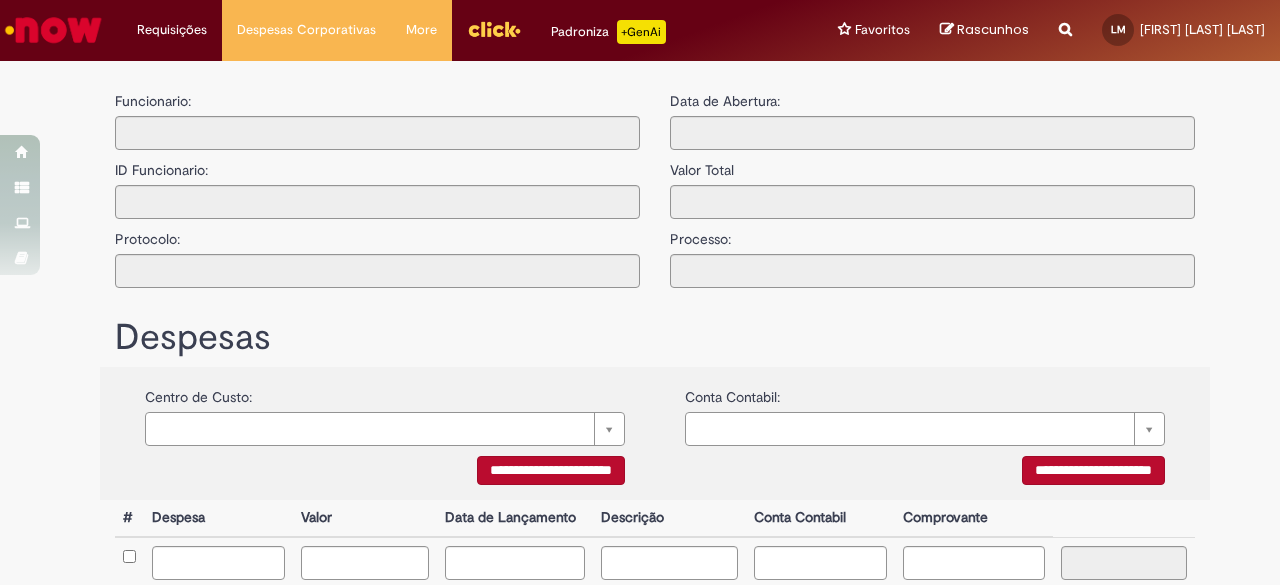 type on "**********" 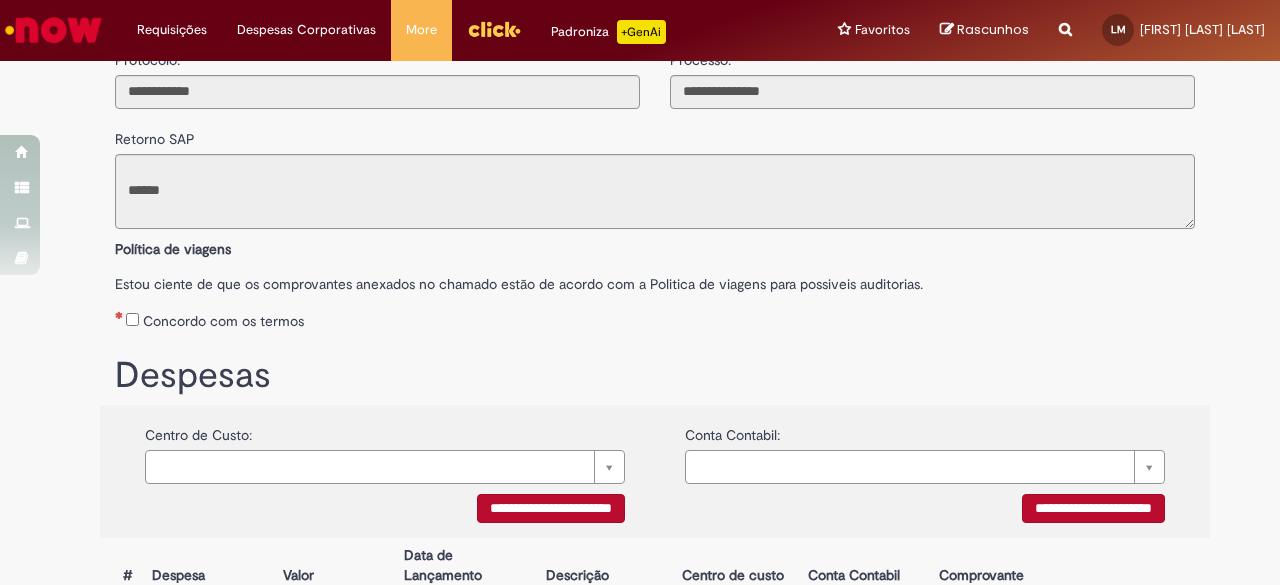 scroll, scrollTop: 363, scrollLeft: 0, axis: vertical 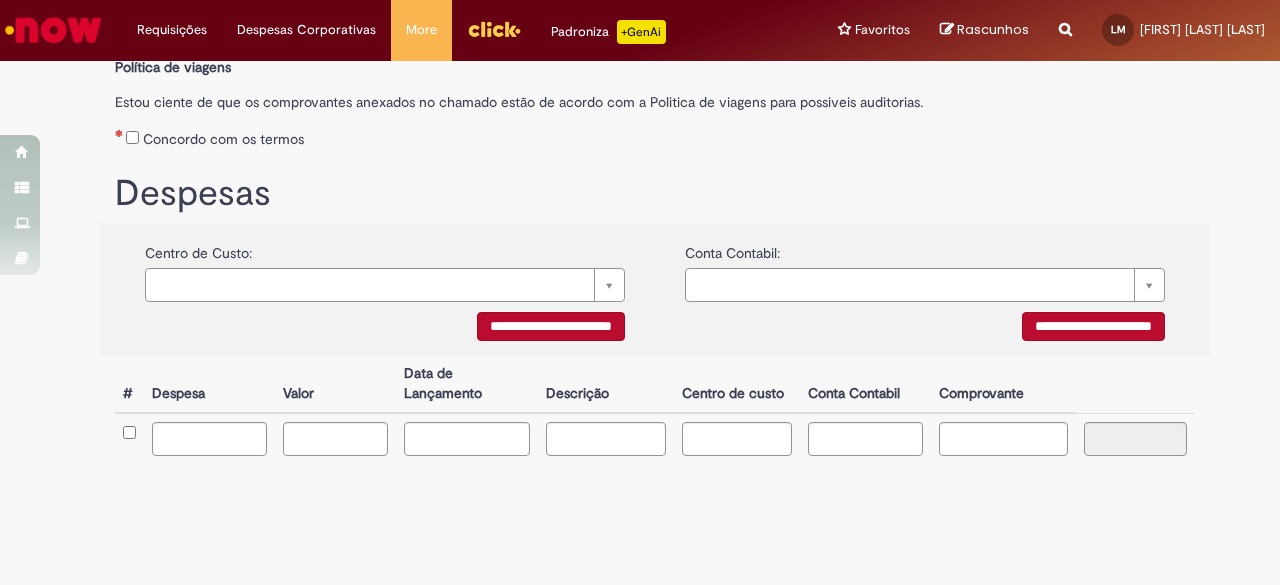 click on "**********" at bounding box center (551, 326) 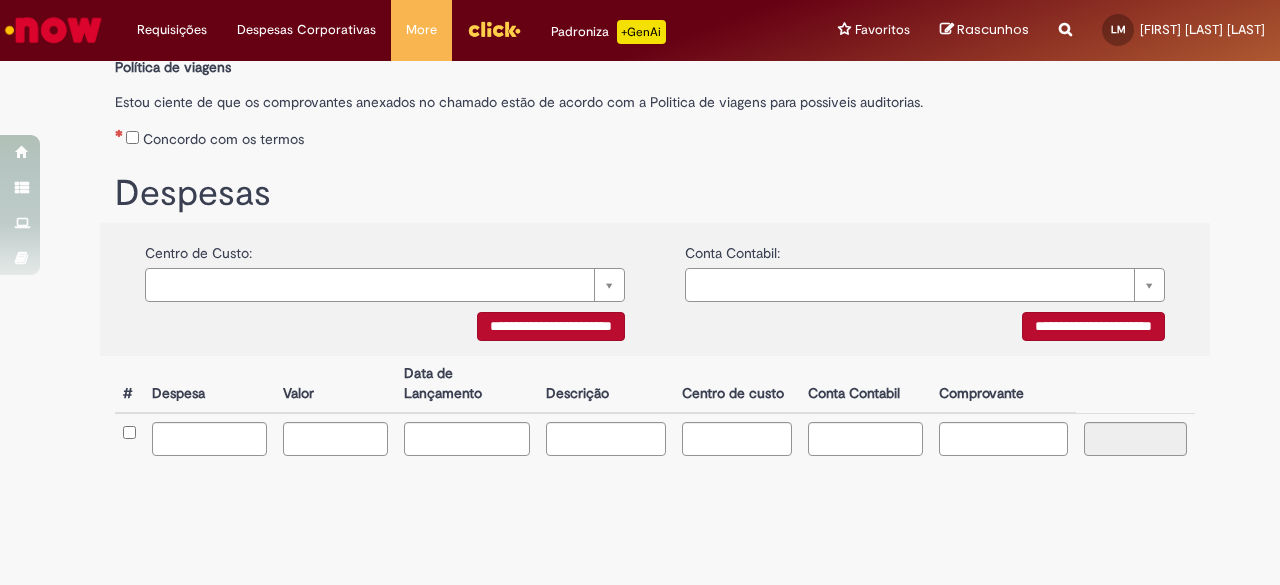 click on "**********" at bounding box center [551, 326] 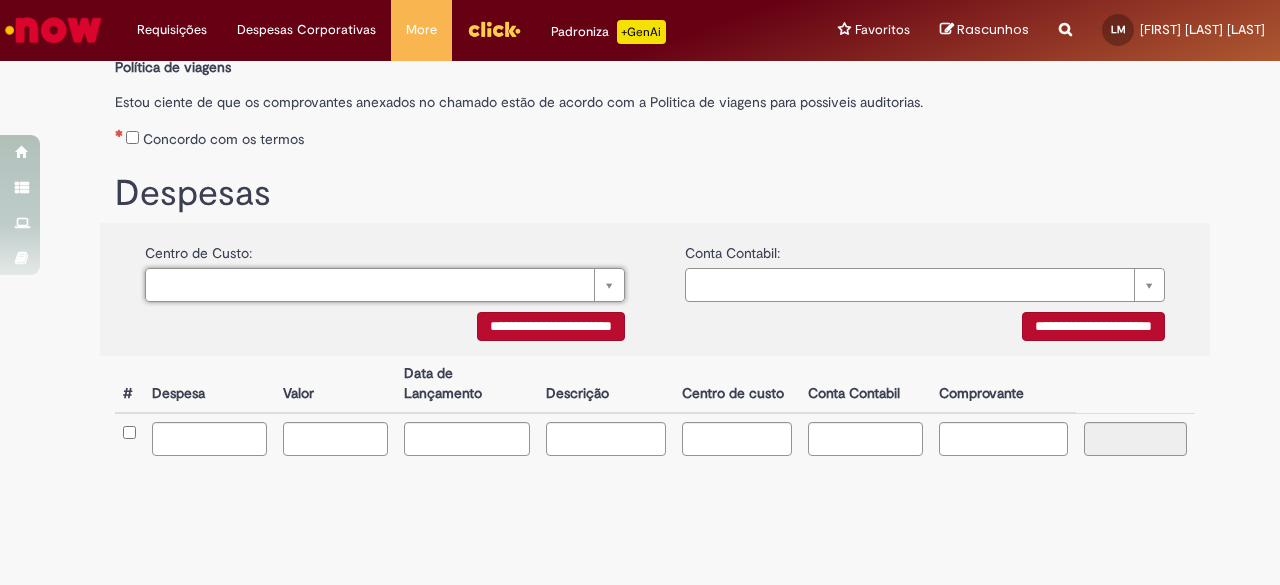 click on "**********" at bounding box center [551, 326] 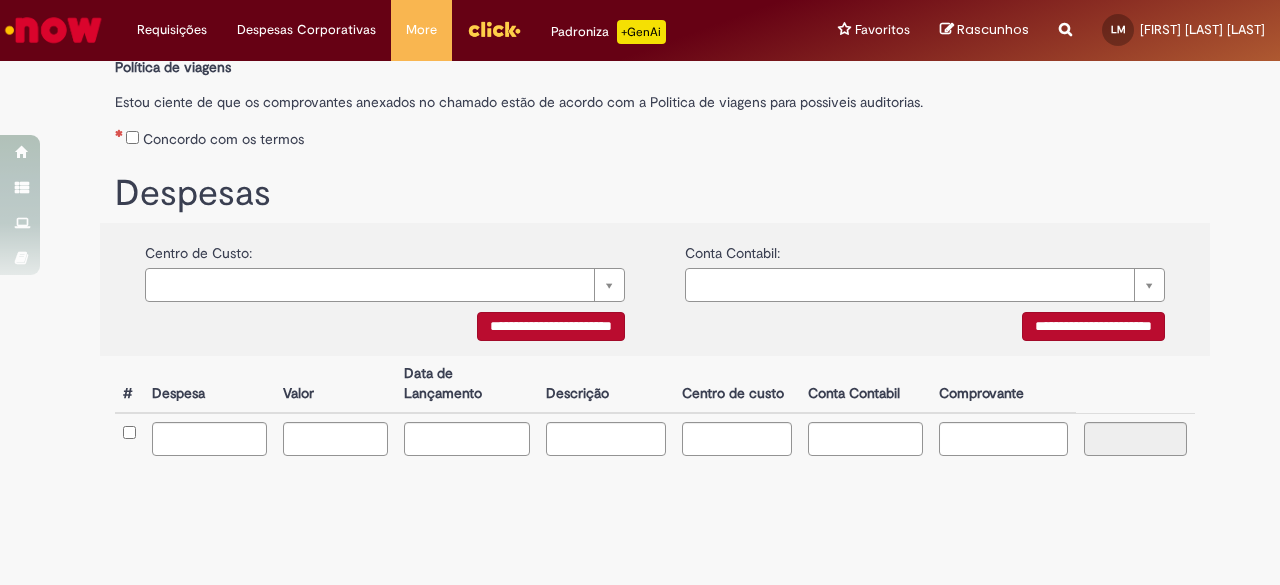 click on "**********" at bounding box center (1093, 326) 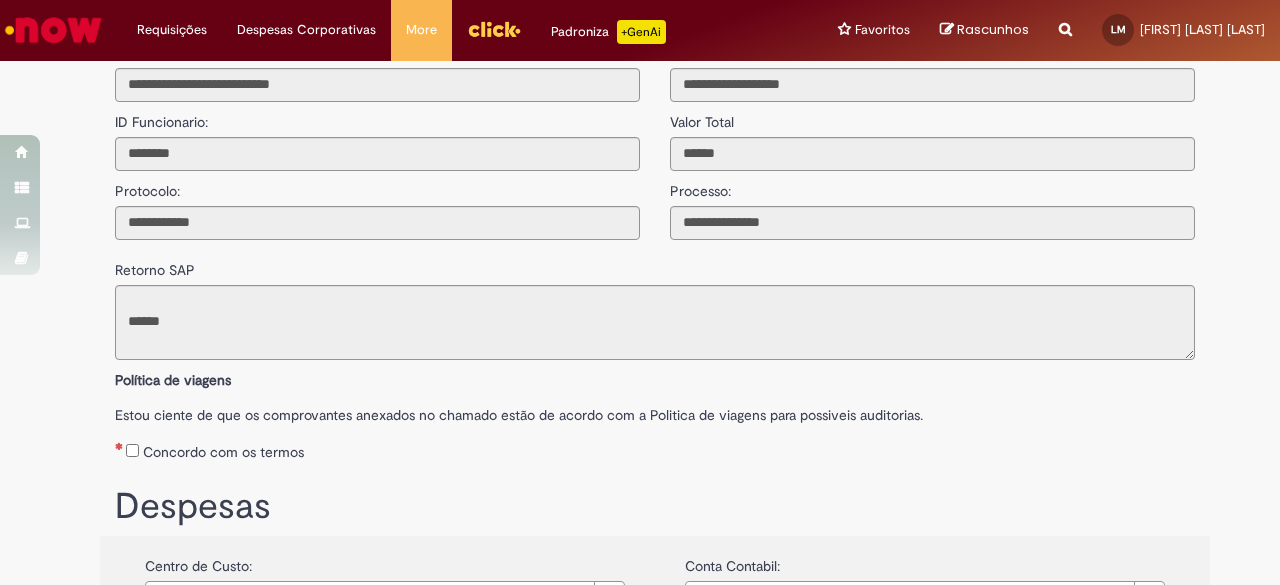 scroll, scrollTop: 0, scrollLeft: 0, axis: both 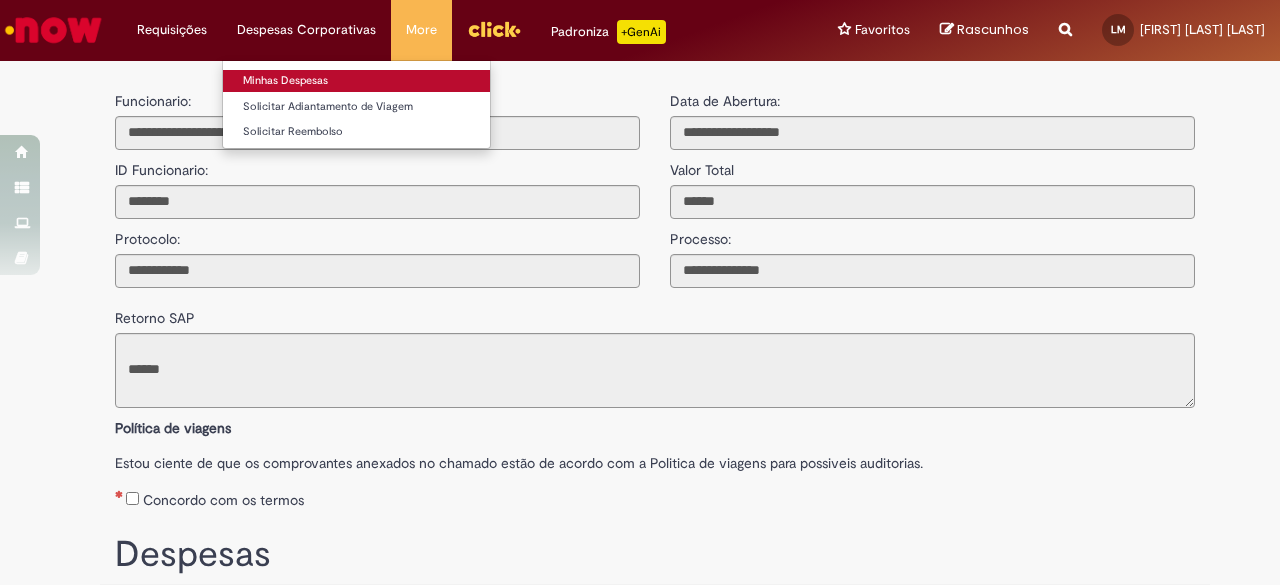 click on "Minhas Despesas" at bounding box center [356, 81] 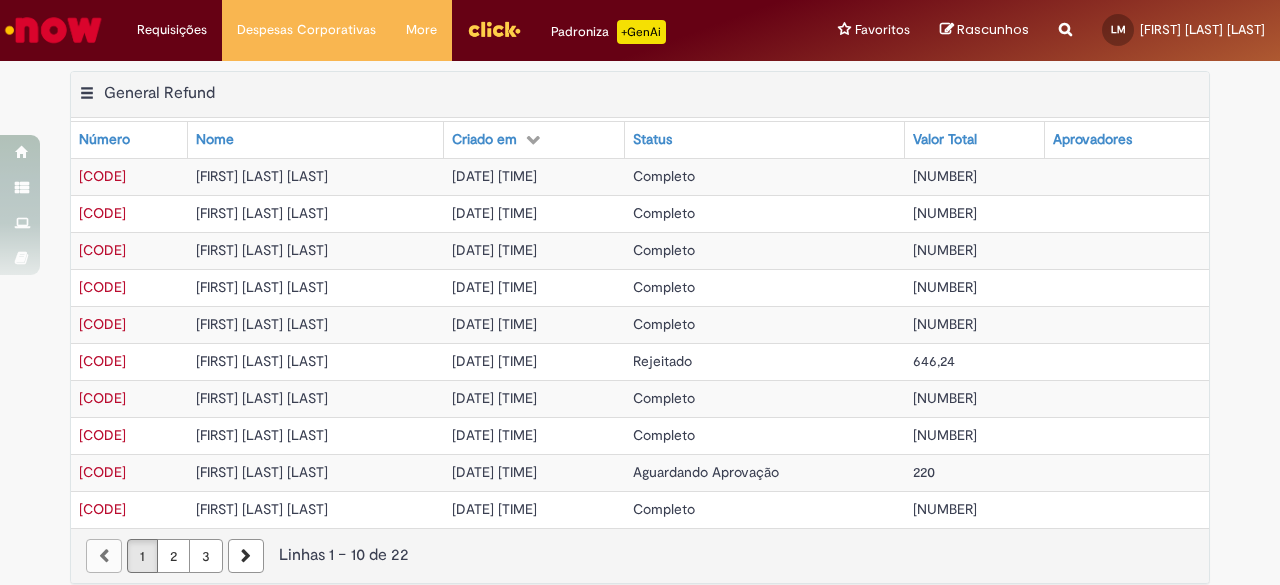 click on "[CODE]" at bounding box center (102, 472) 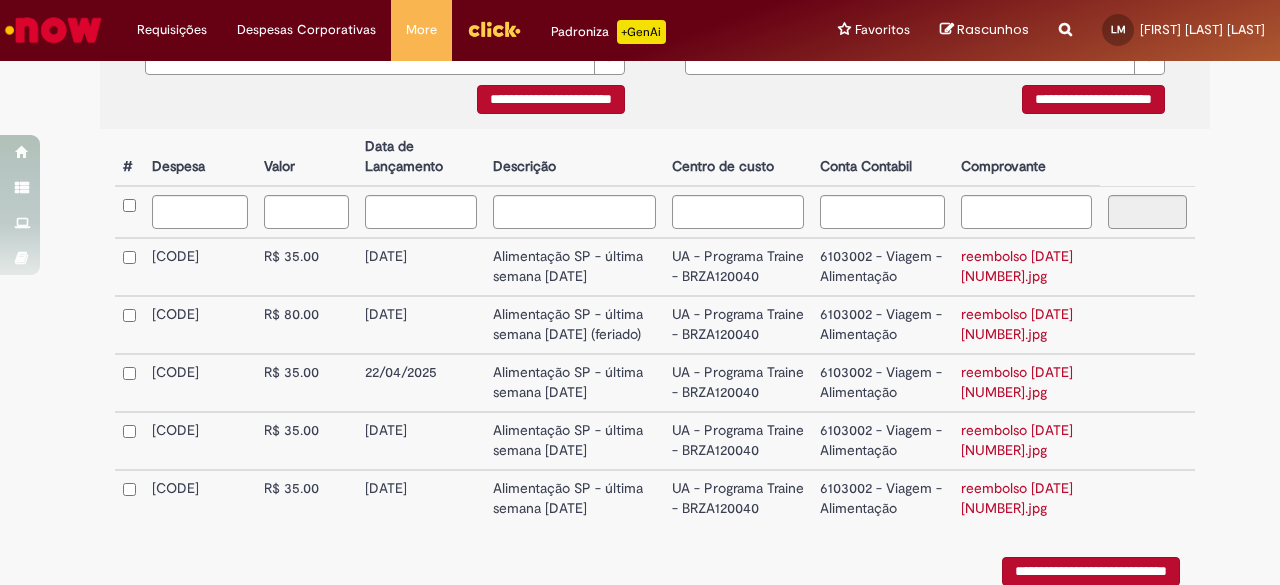 scroll, scrollTop: 480, scrollLeft: 0, axis: vertical 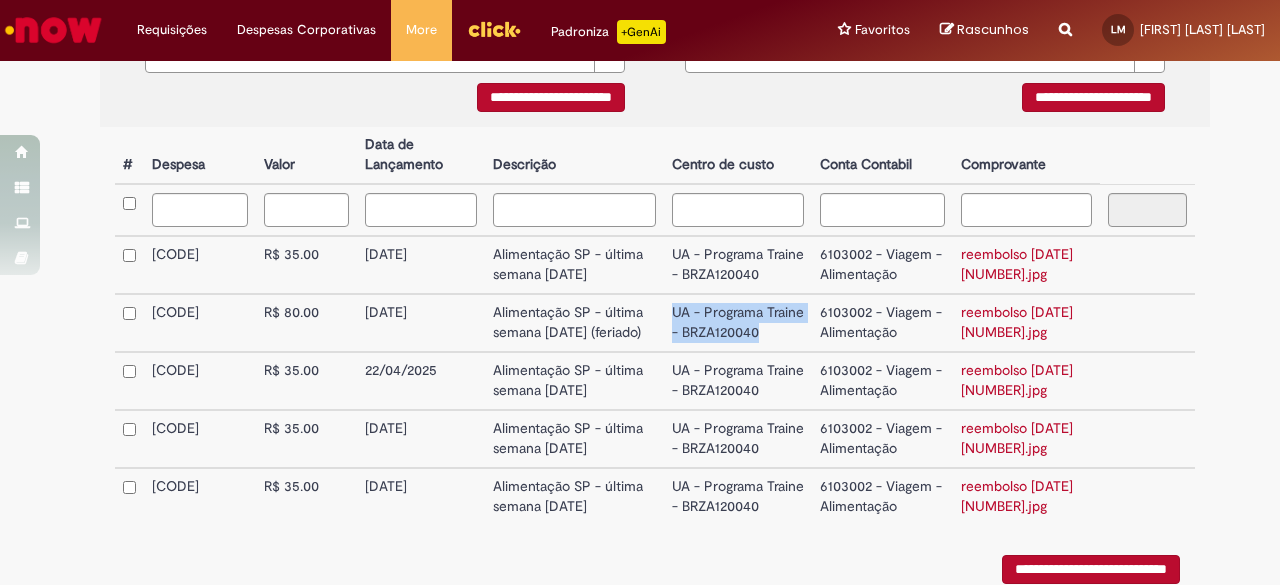 copy on "UA - Programa Traine - BRZA120040" 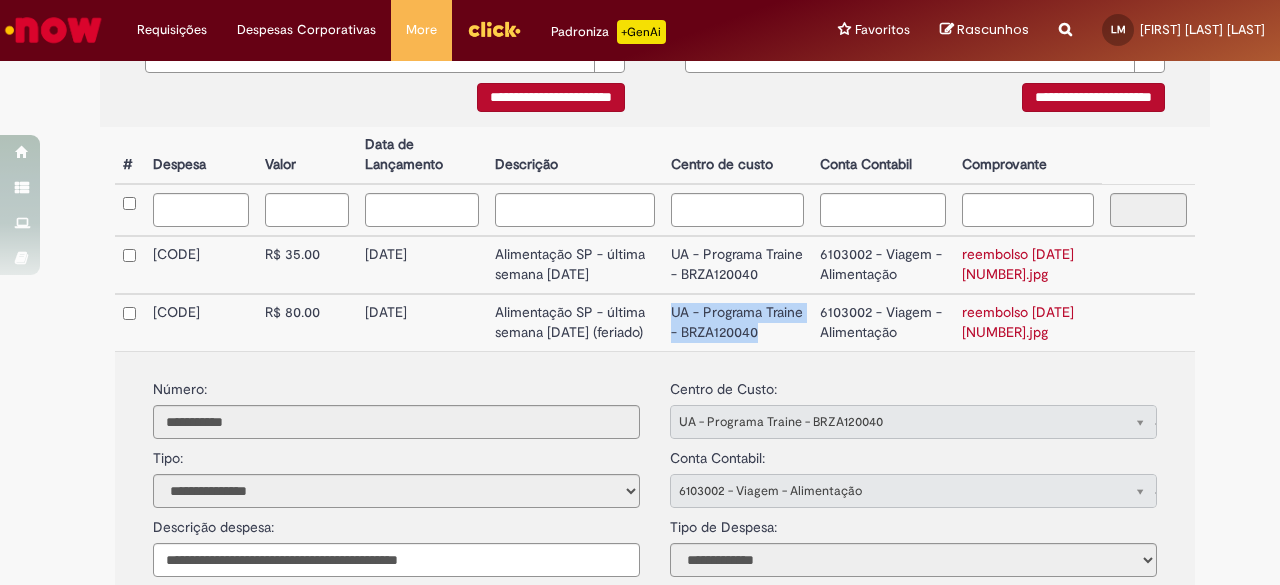 click on "[DATE]" at bounding box center [422, 265] 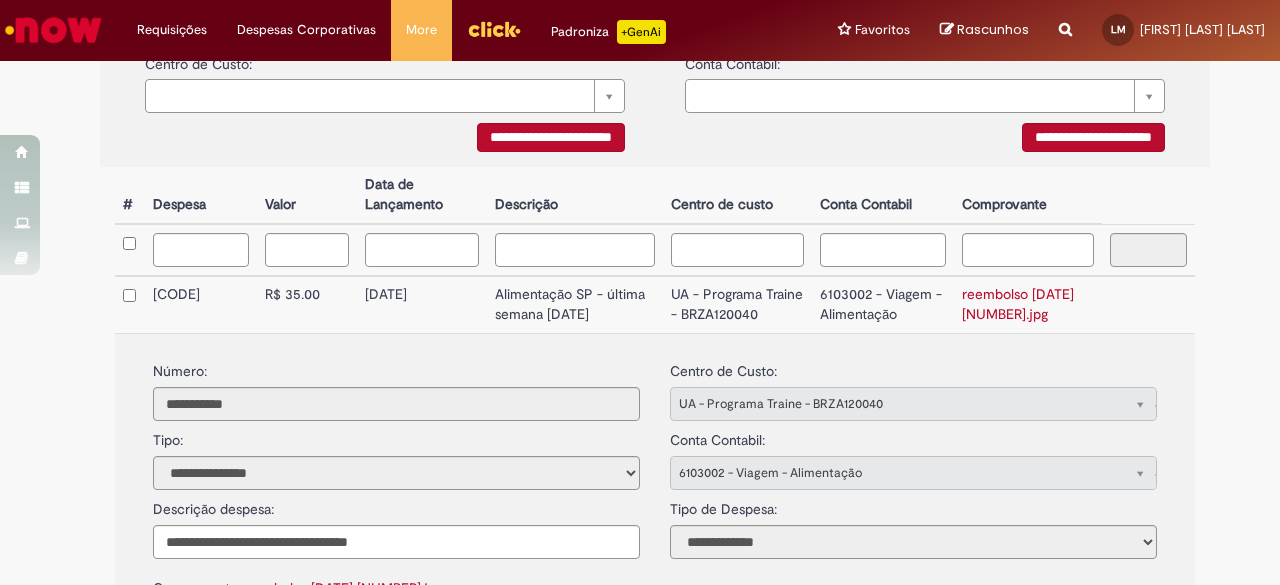 scroll, scrollTop: 0, scrollLeft: 0, axis: both 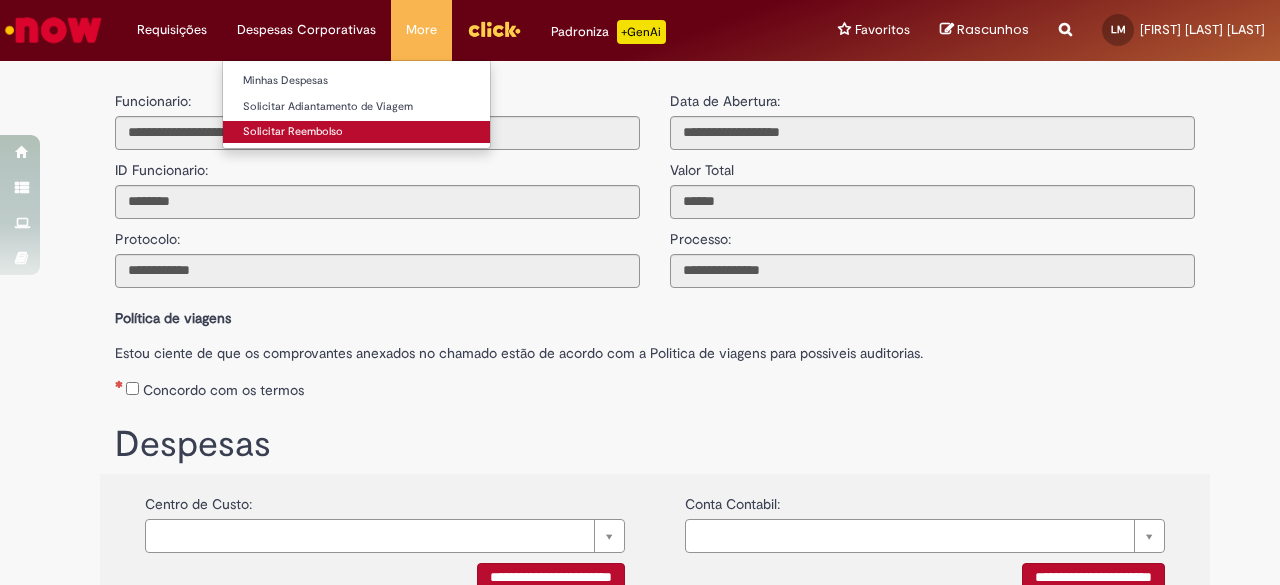 click on "Solicitar Reembolso" at bounding box center [356, 132] 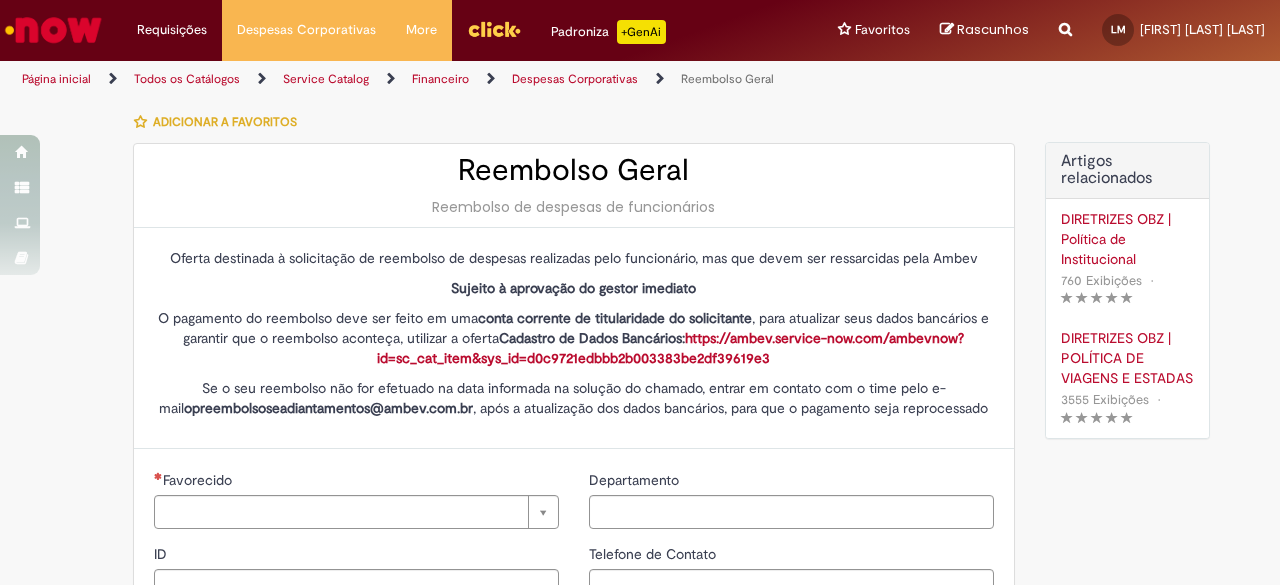 type on "********" 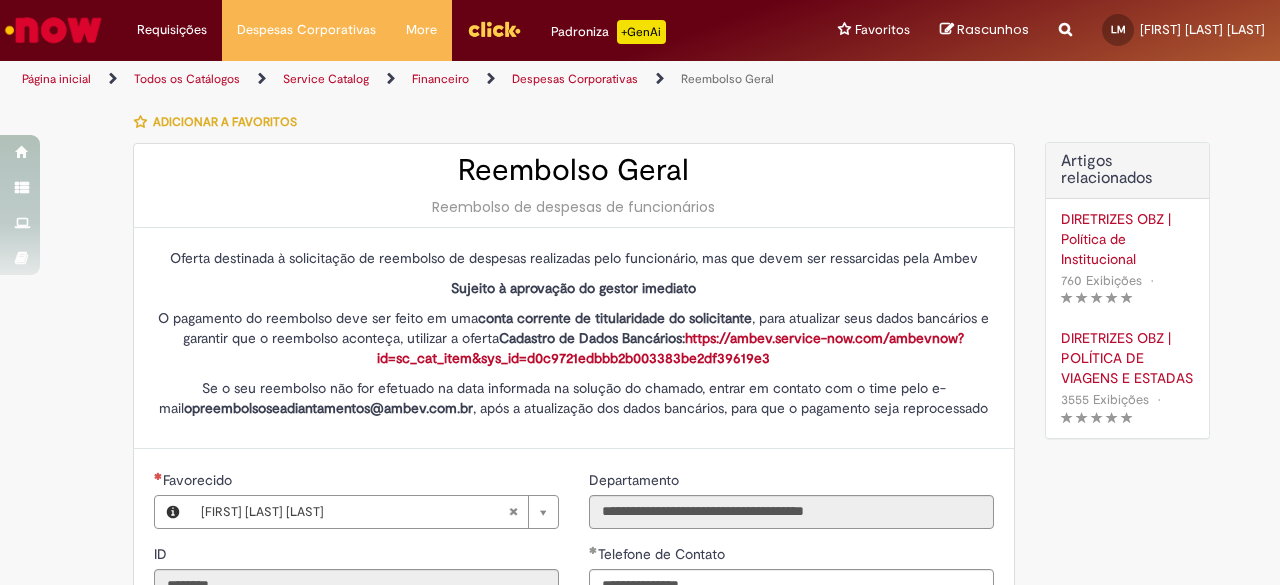 type on "**********" 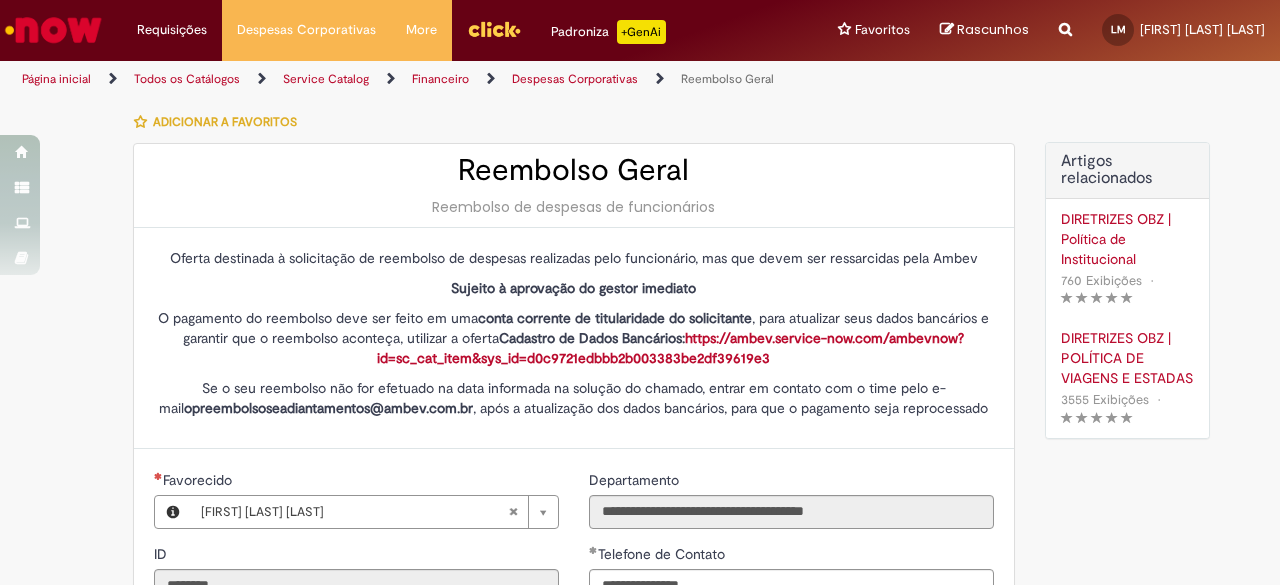 type on "**********" 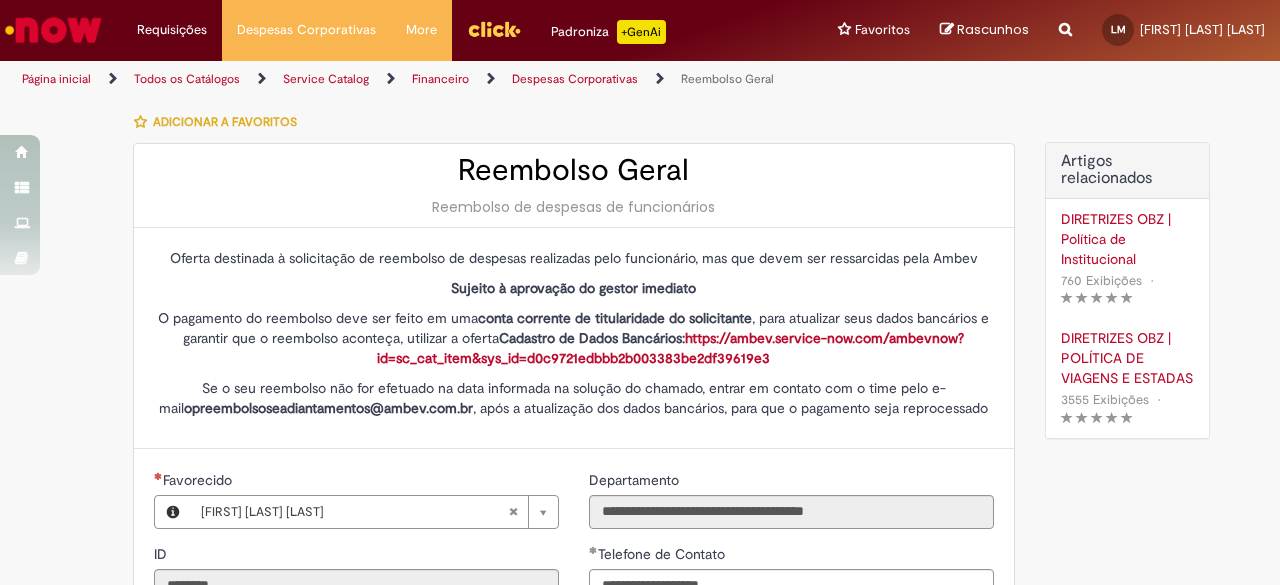 type on "**********" 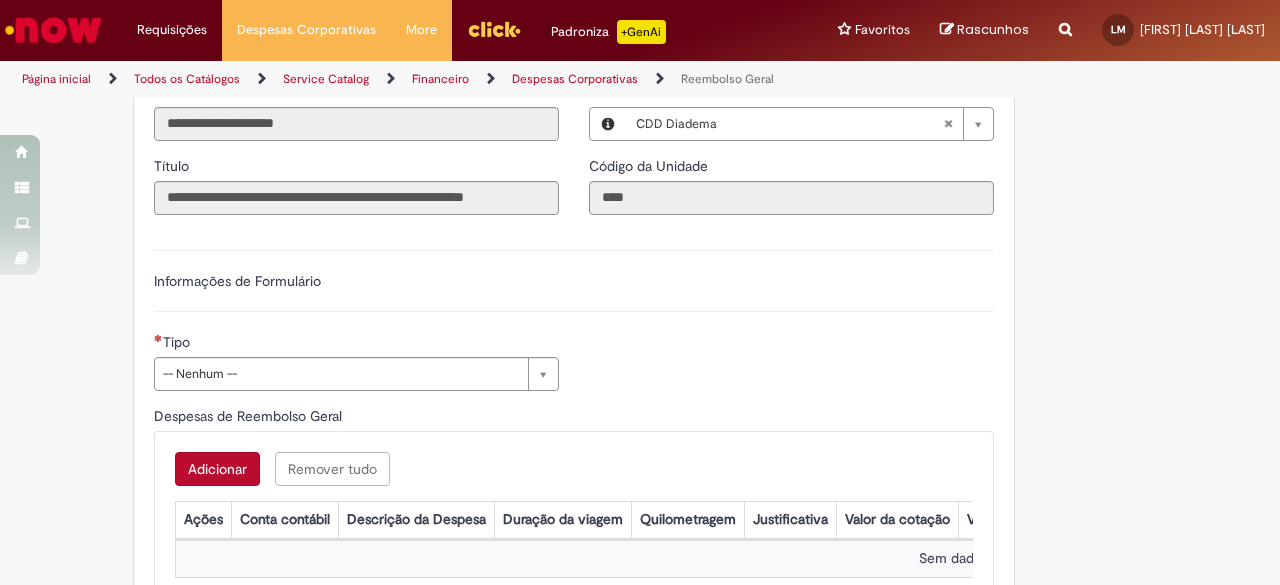 scroll, scrollTop: 539, scrollLeft: 0, axis: vertical 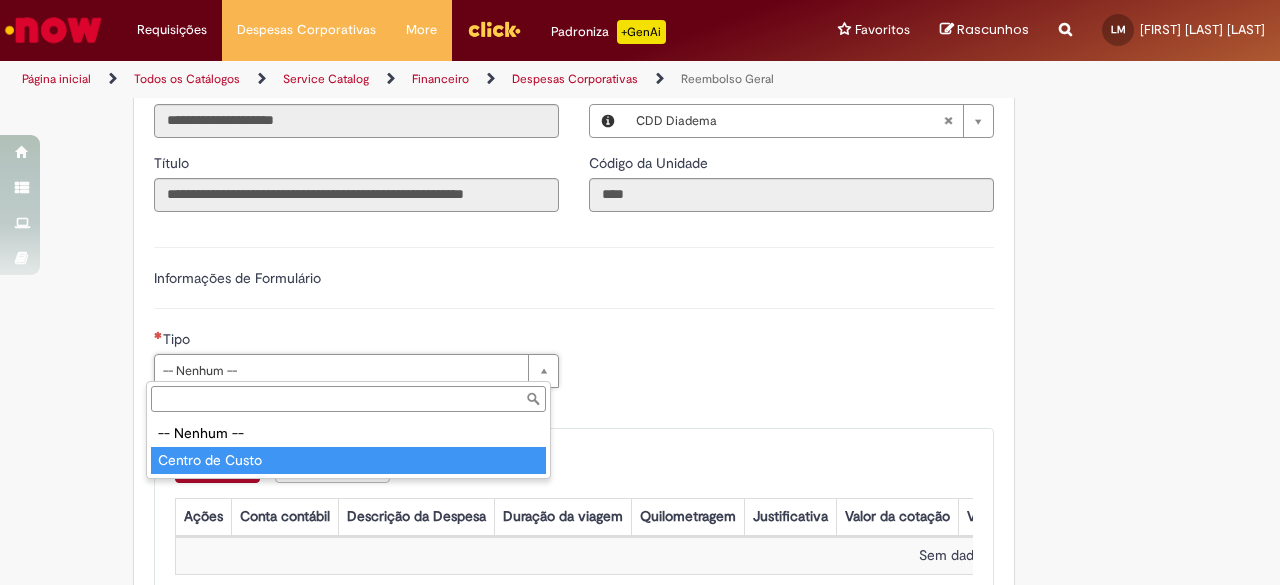type on "**********" 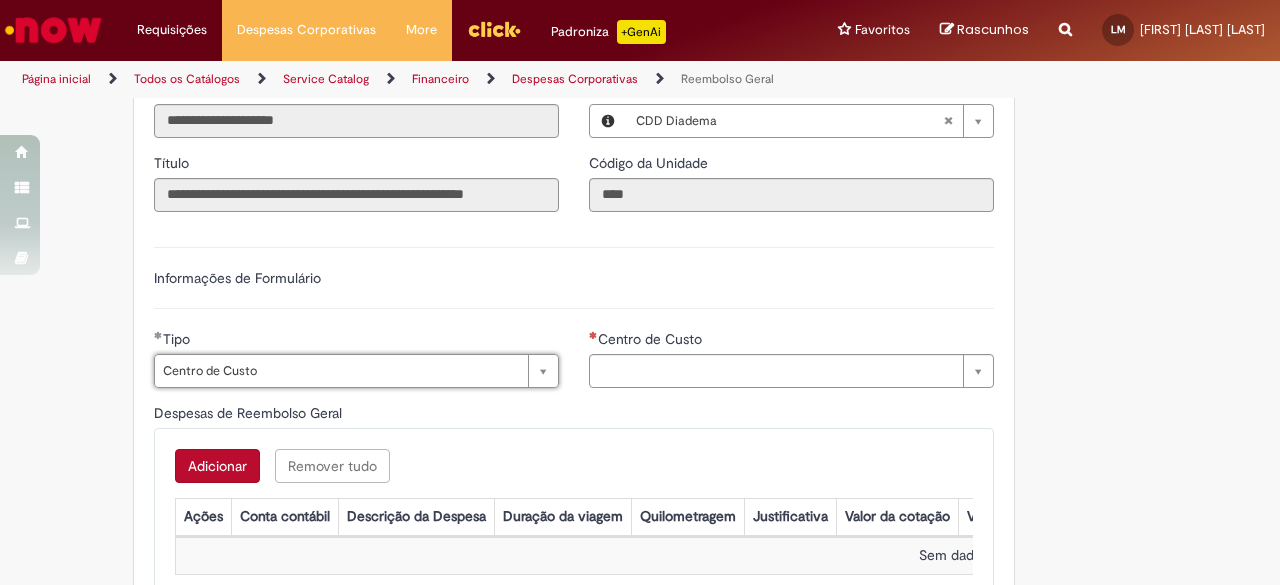 type on "**********" 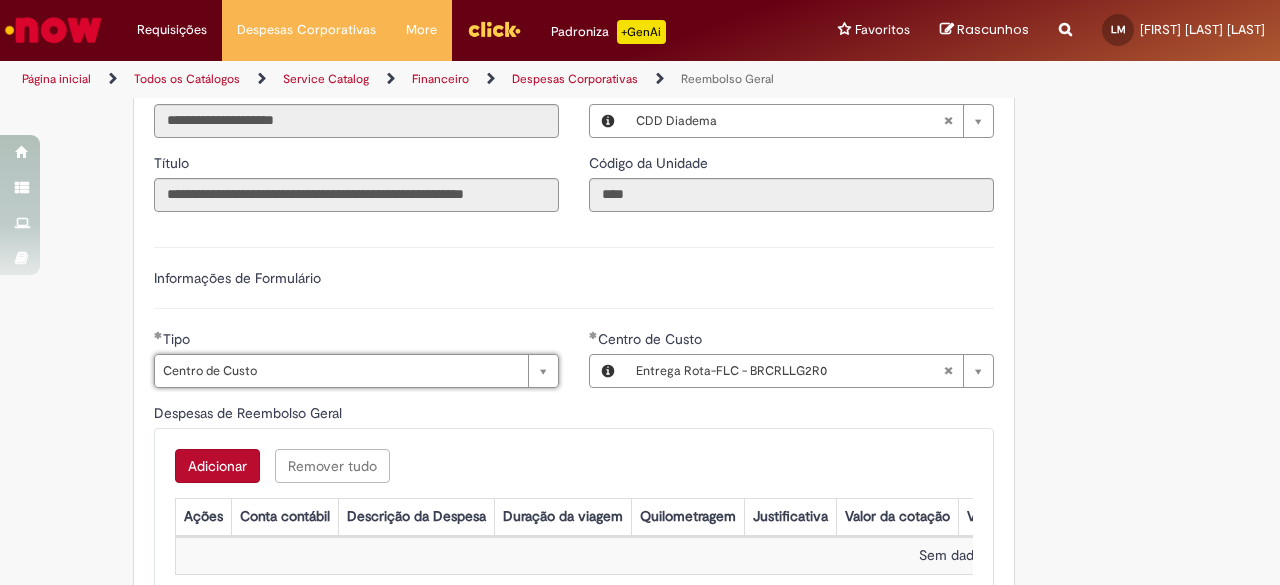 click on "Centro de Custo" at bounding box center (791, 341) 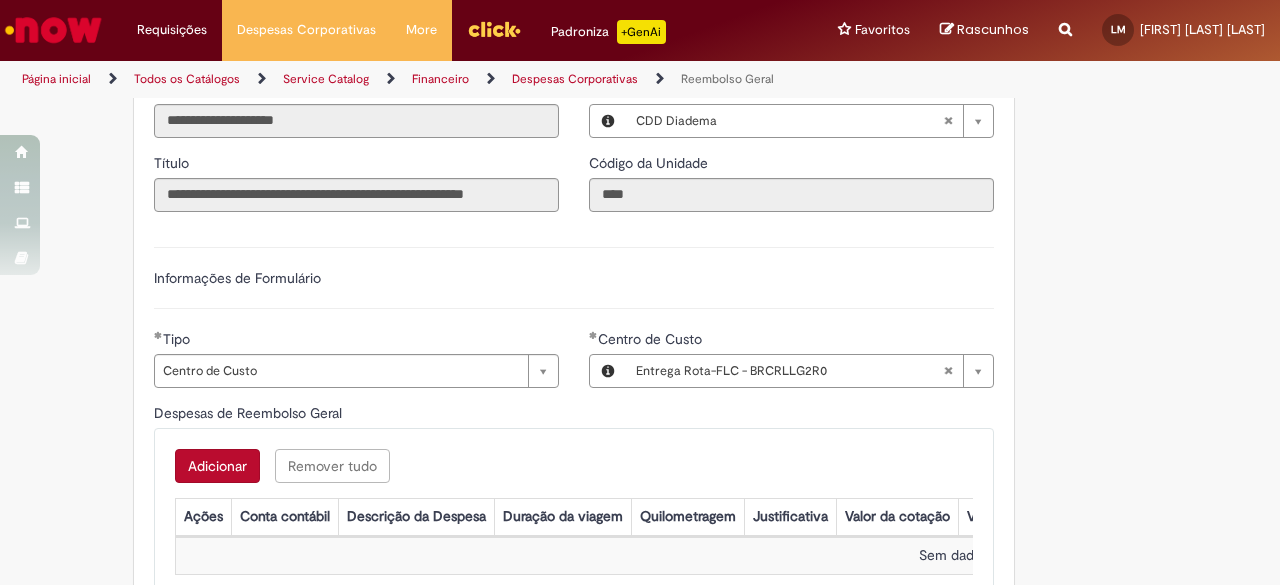 type 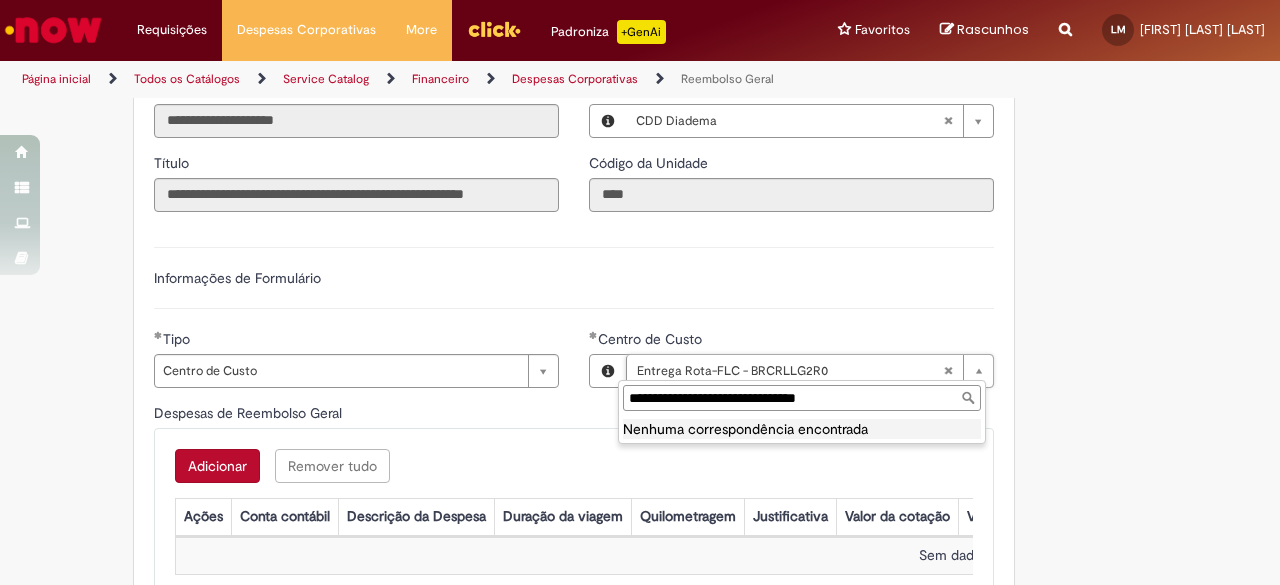 click on "**********" at bounding box center [802, 398] 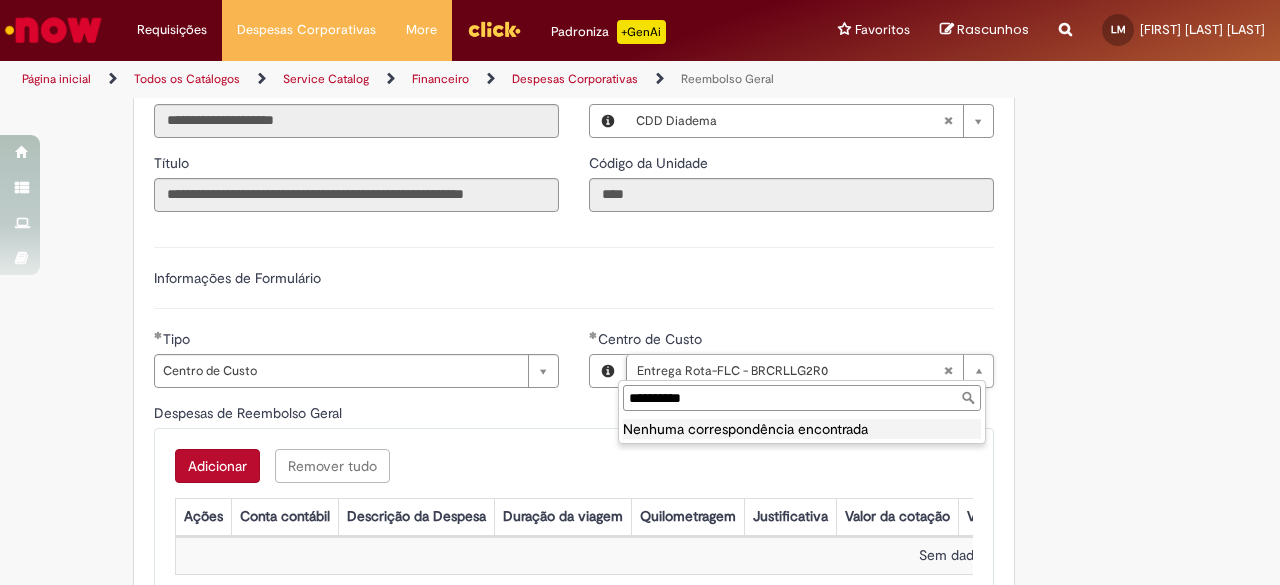 click on "**********" at bounding box center (802, 398) 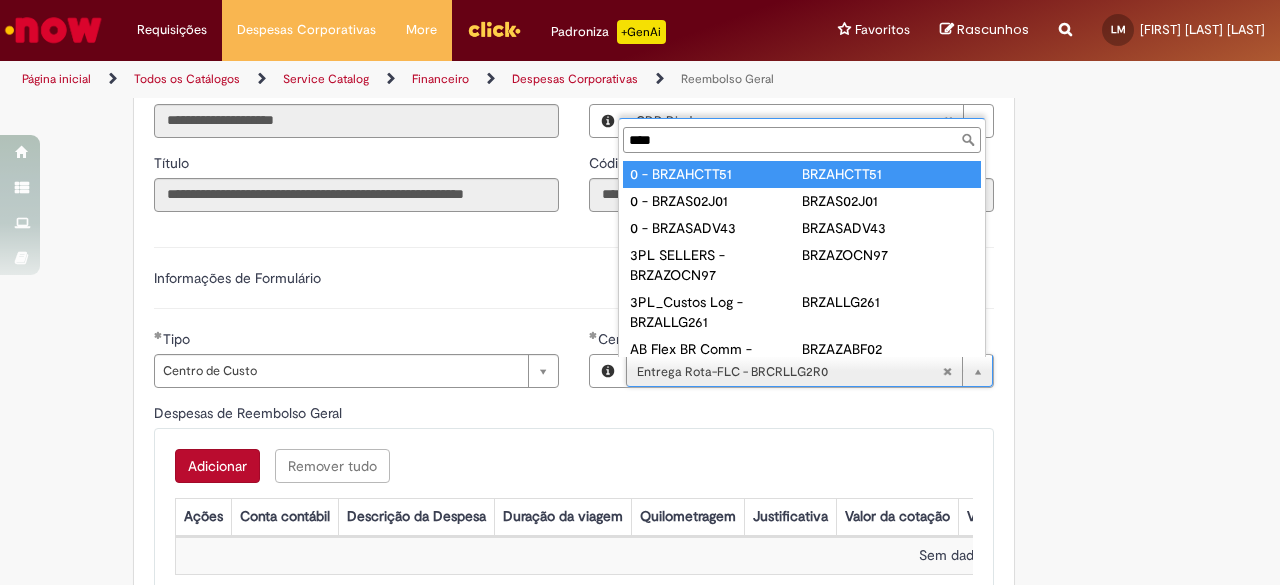 type on "***" 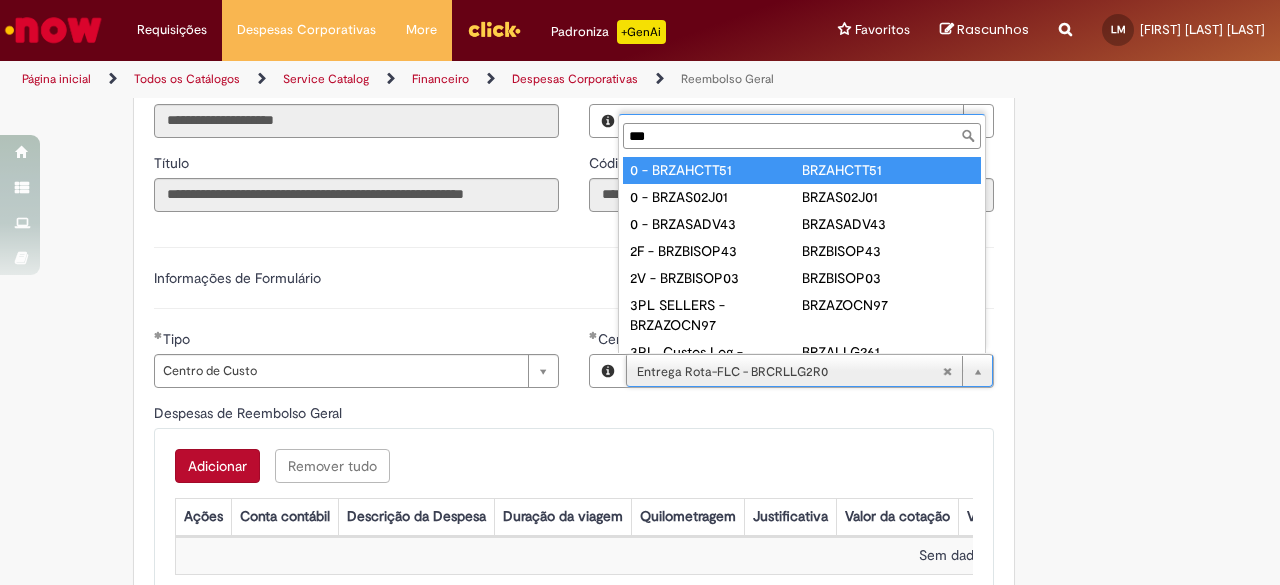 type on "**********" 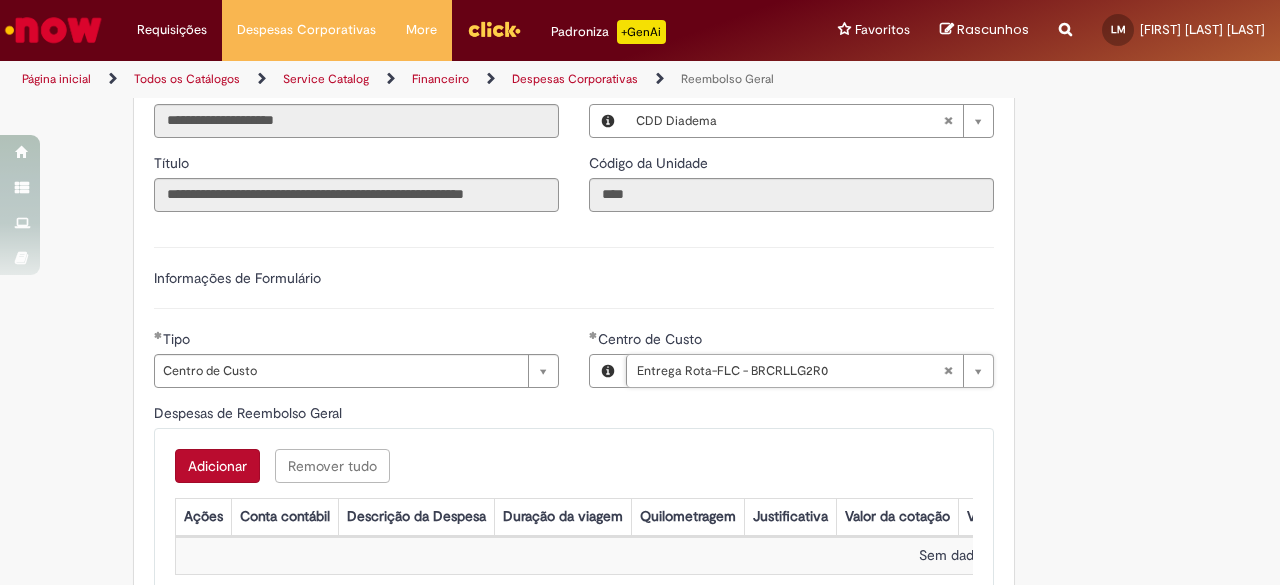 scroll, scrollTop: 0, scrollLeft: 208, axis: horizontal 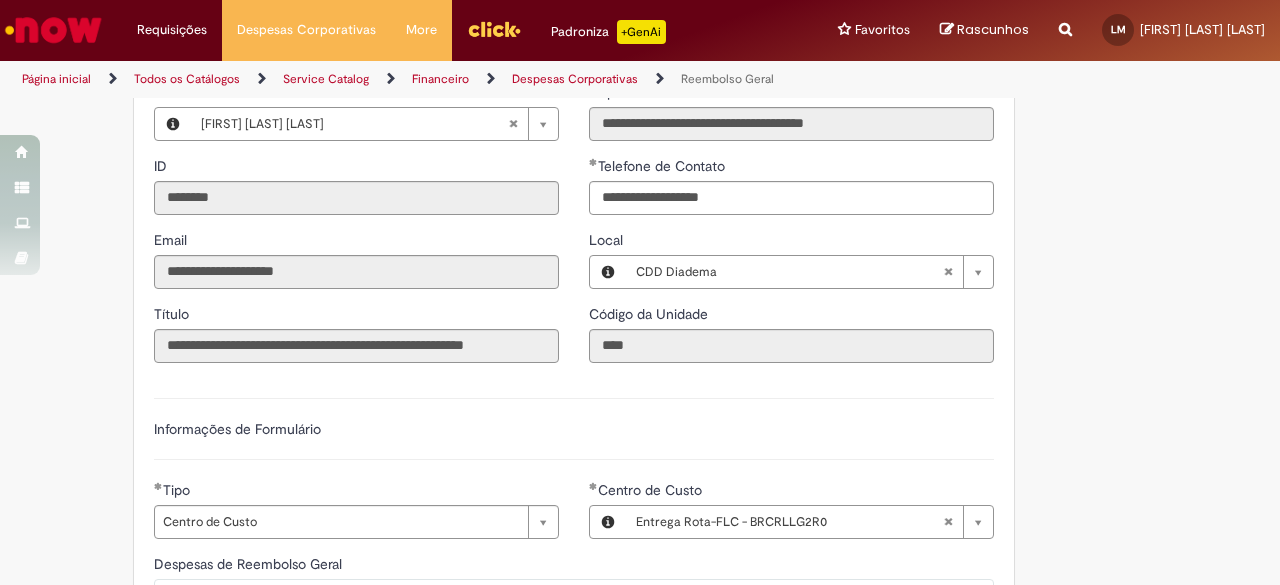type 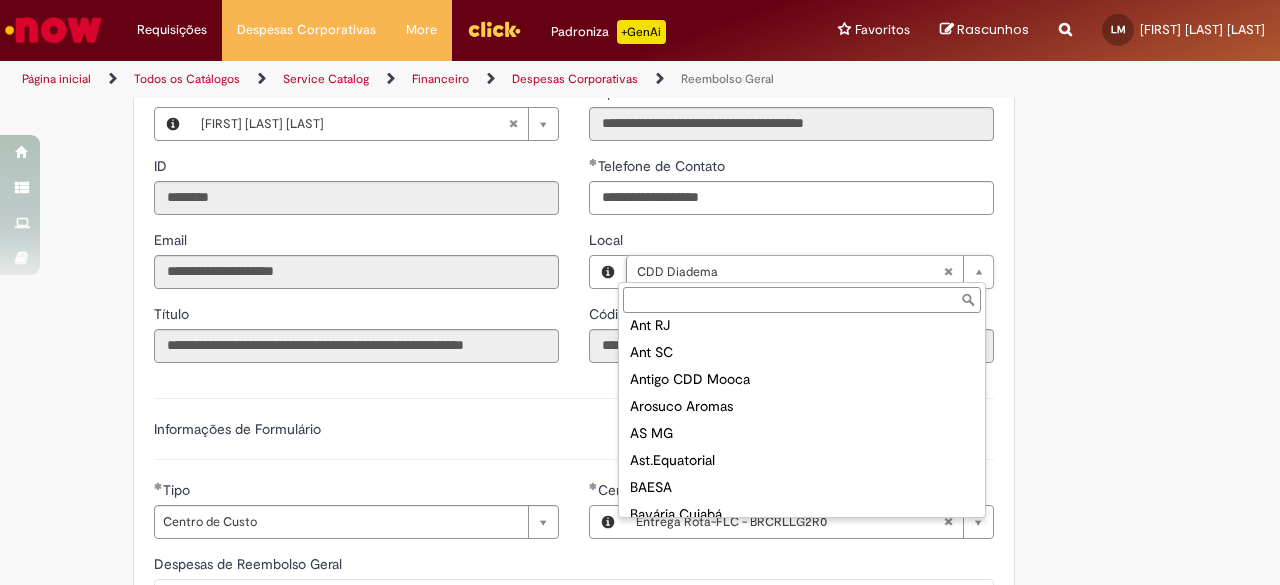 scroll, scrollTop: 0, scrollLeft: 0, axis: both 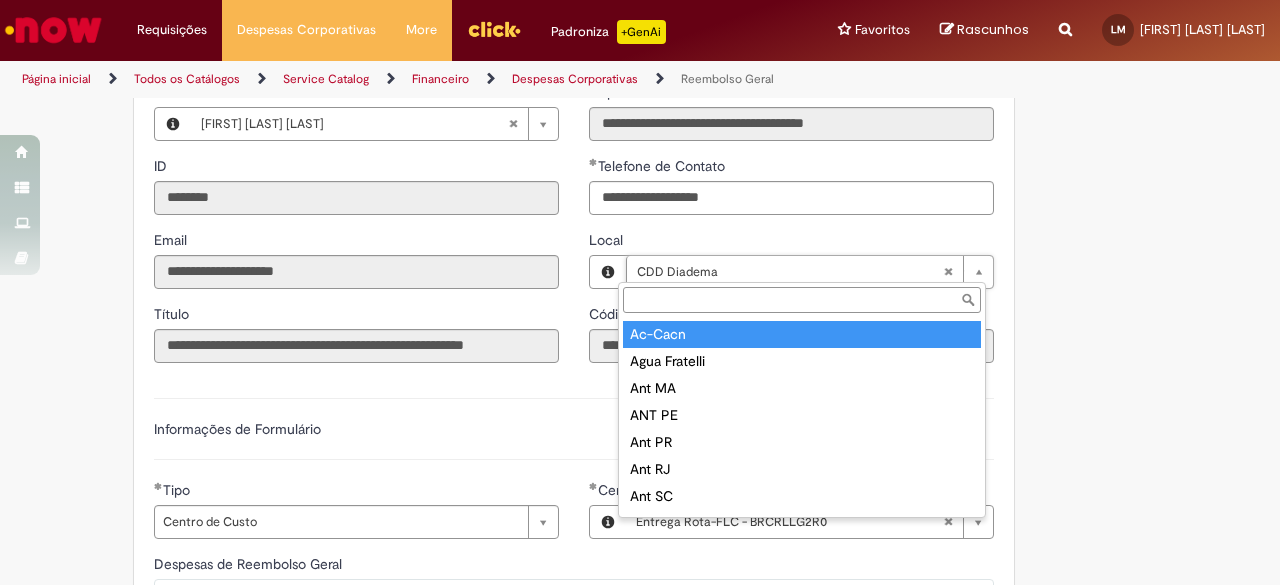 type on "**********" 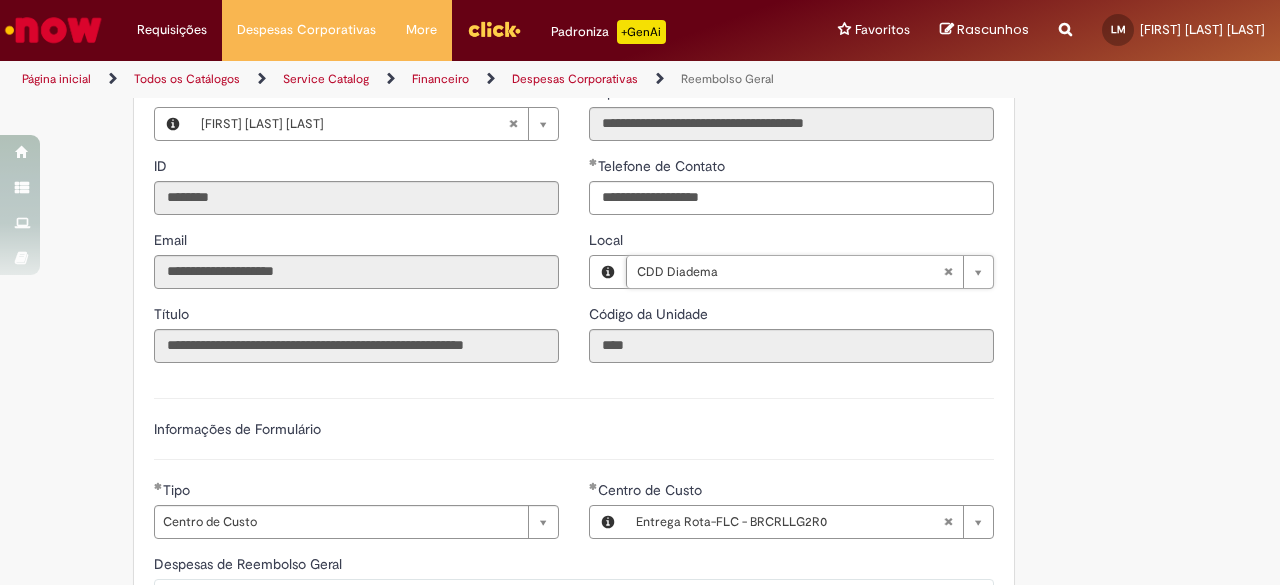 scroll, scrollTop: 0, scrollLeft: 86, axis: horizontal 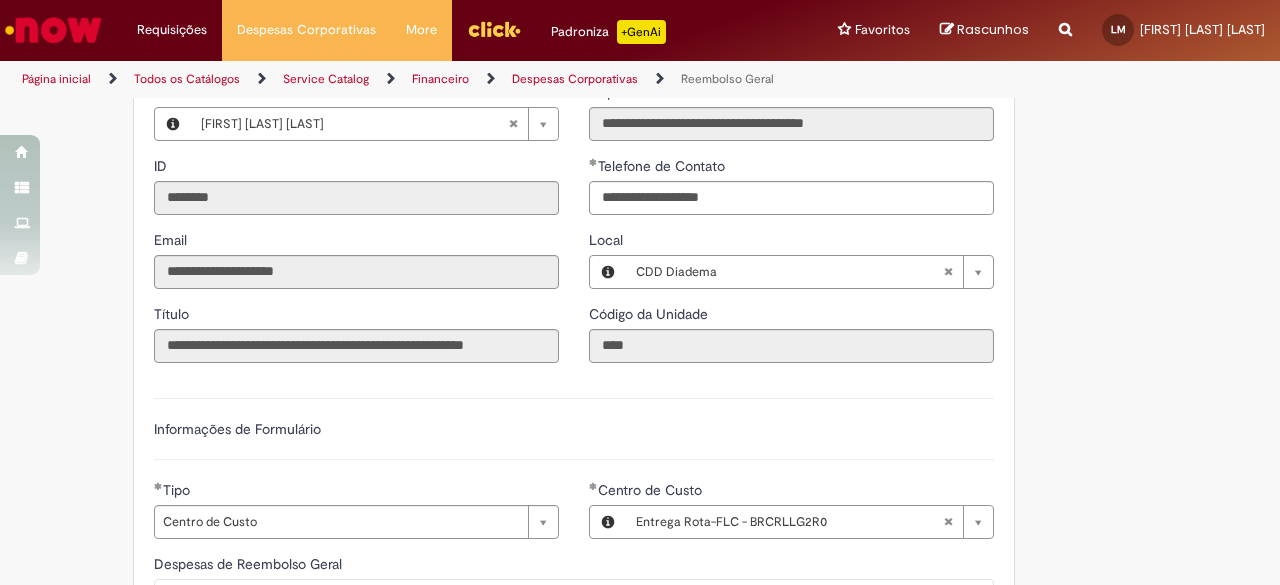 click on "**********" at bounding box center [574, 429] 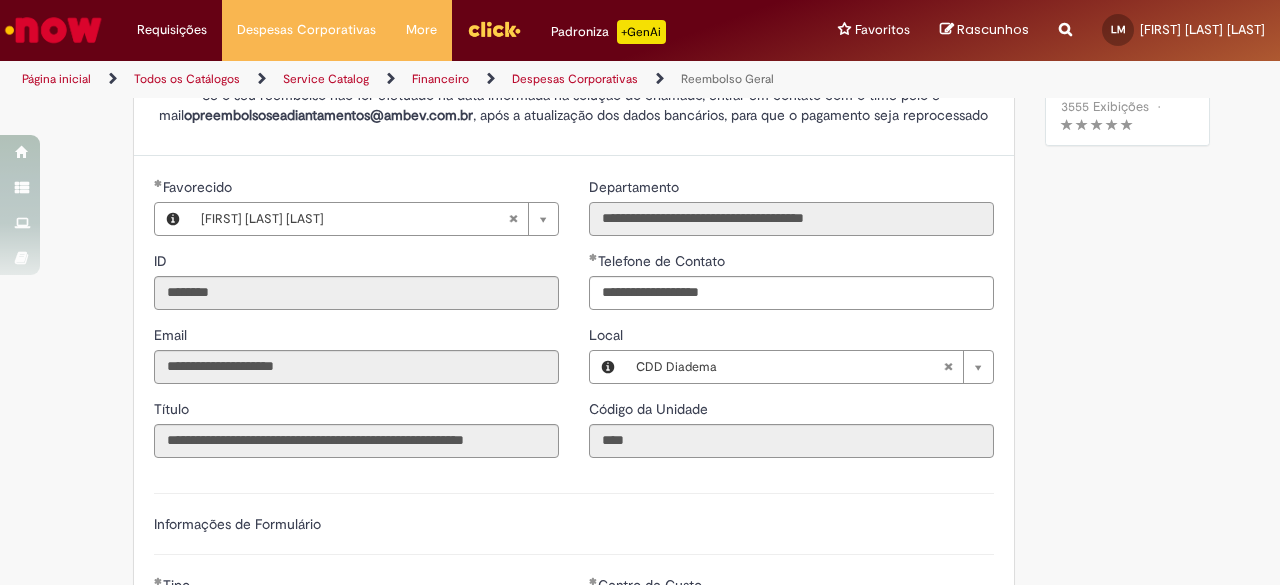 click on "**********" at bounding box center (791, 219) 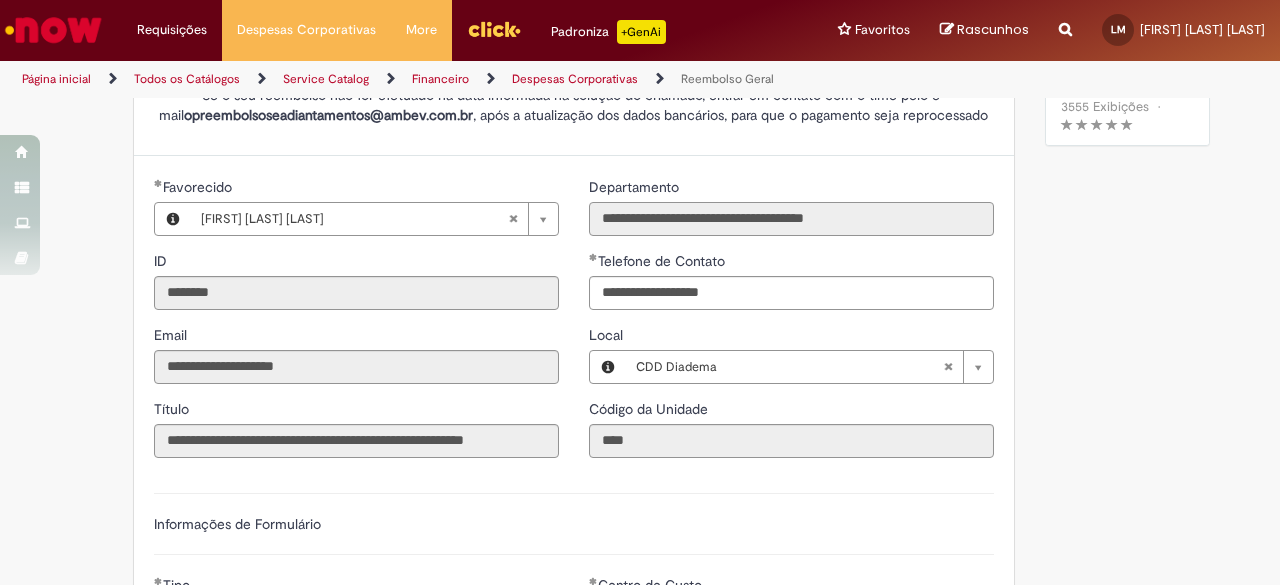 click on "**********" at bounding box center (791, 219) 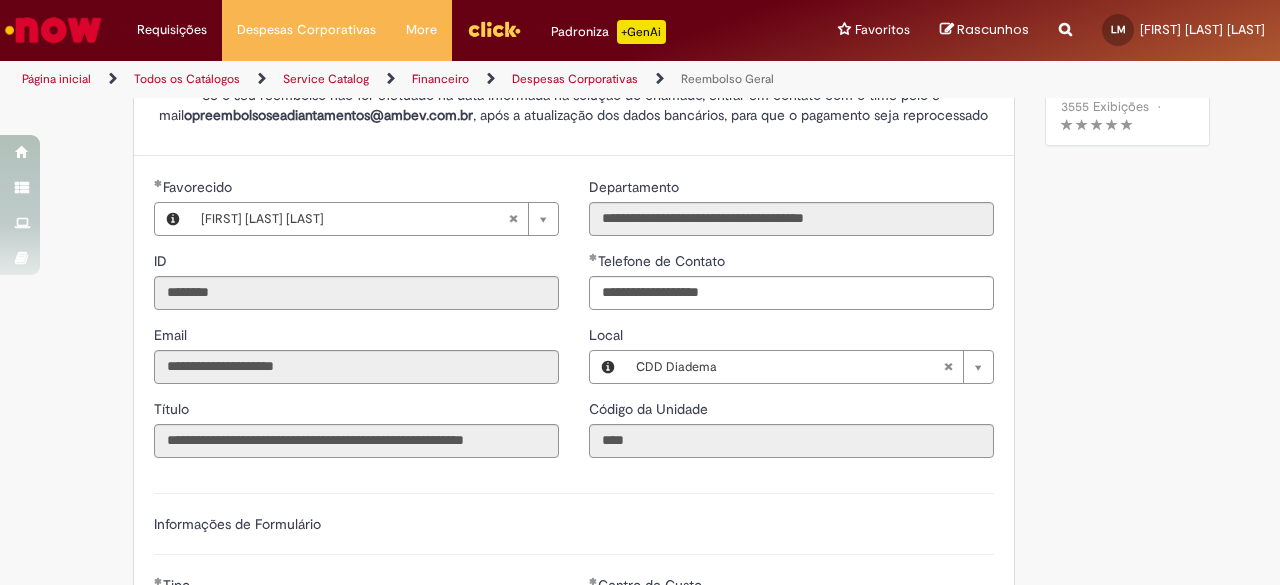 type 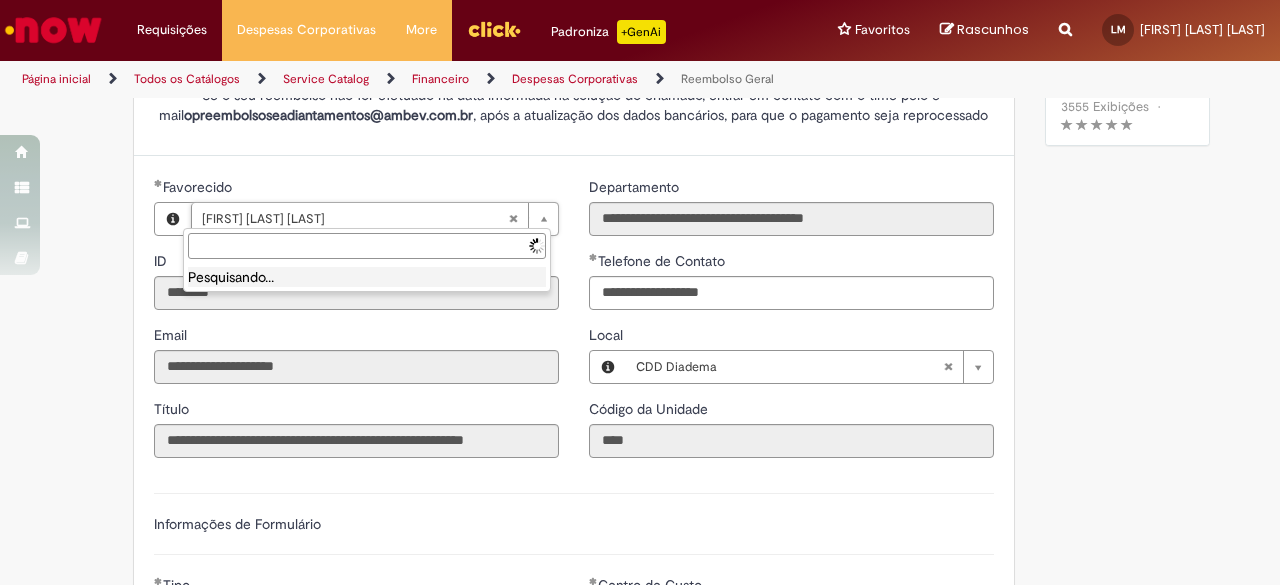 type on "**********" 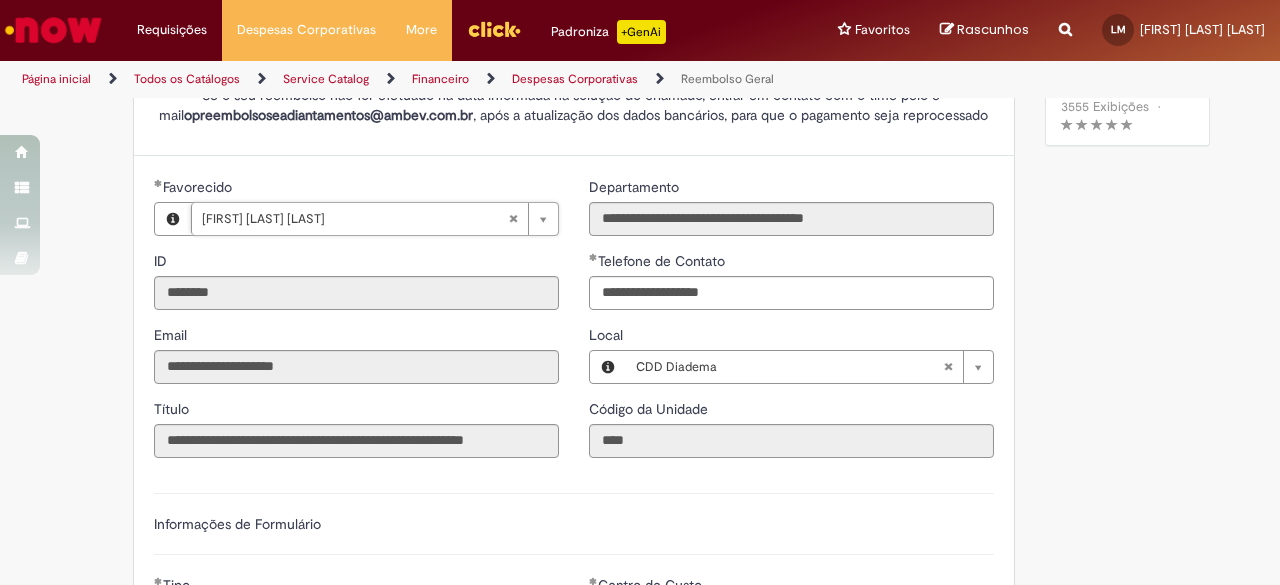 scroll, scrollTop: 0, scrollLeft: 160, axis: horizontal 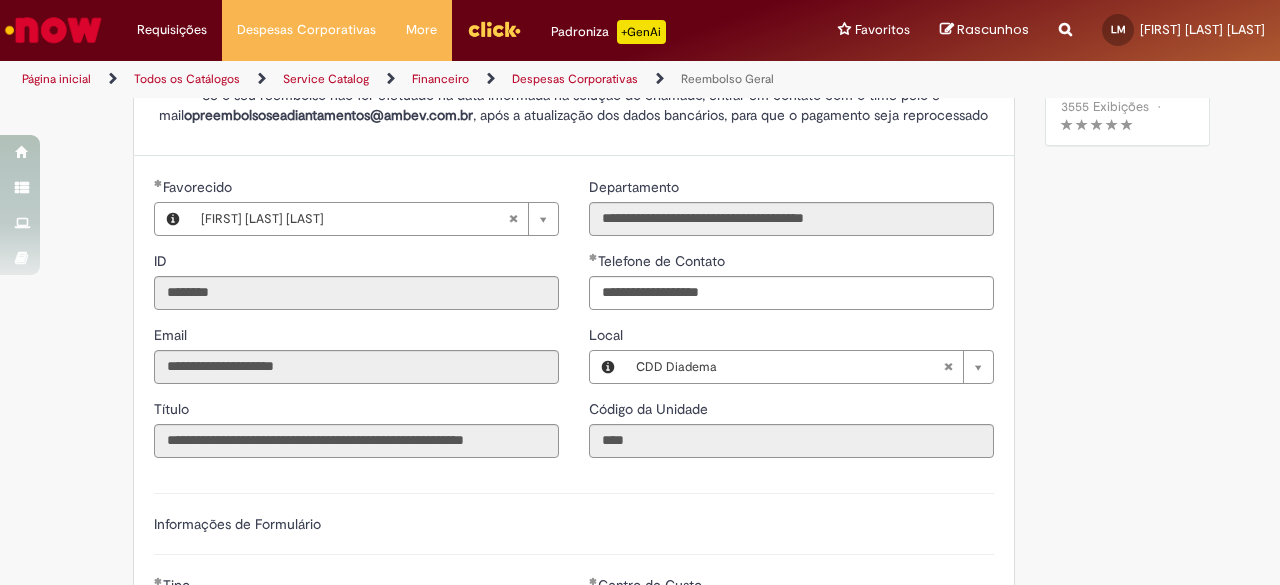 click on "ID" at bounding box center [356, 263] 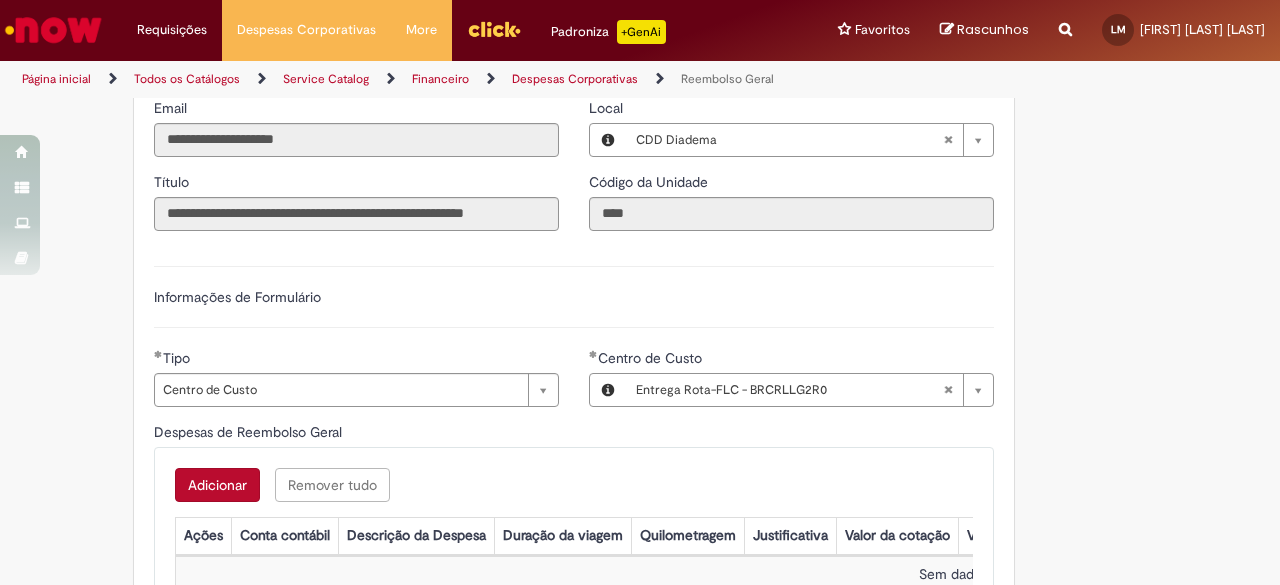 scroll, scrollTop: 522, scrollLeft: 0, axis: vertical 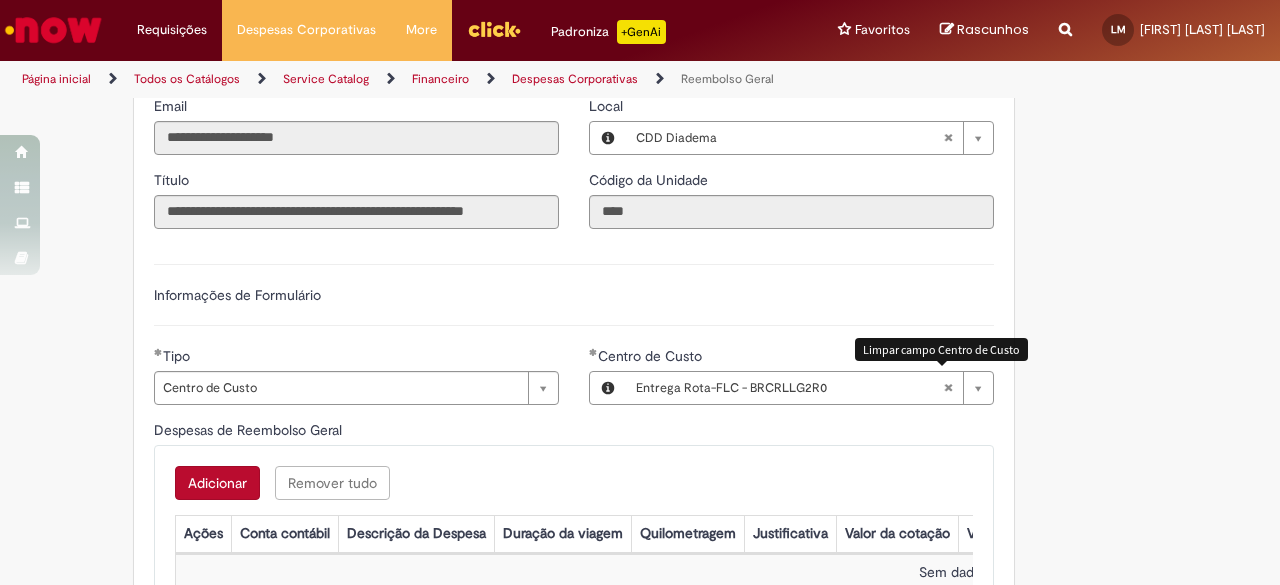 click at bounding box center [948, 388] 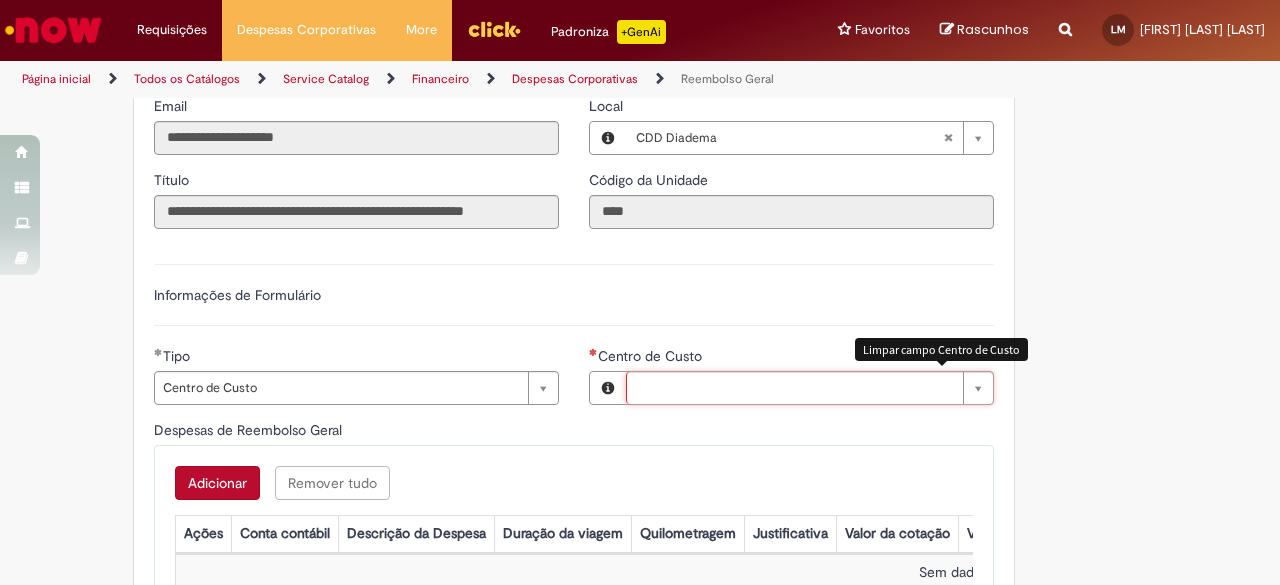 scroll, scrollTop: 0, scrollLeft: 0, axis: both 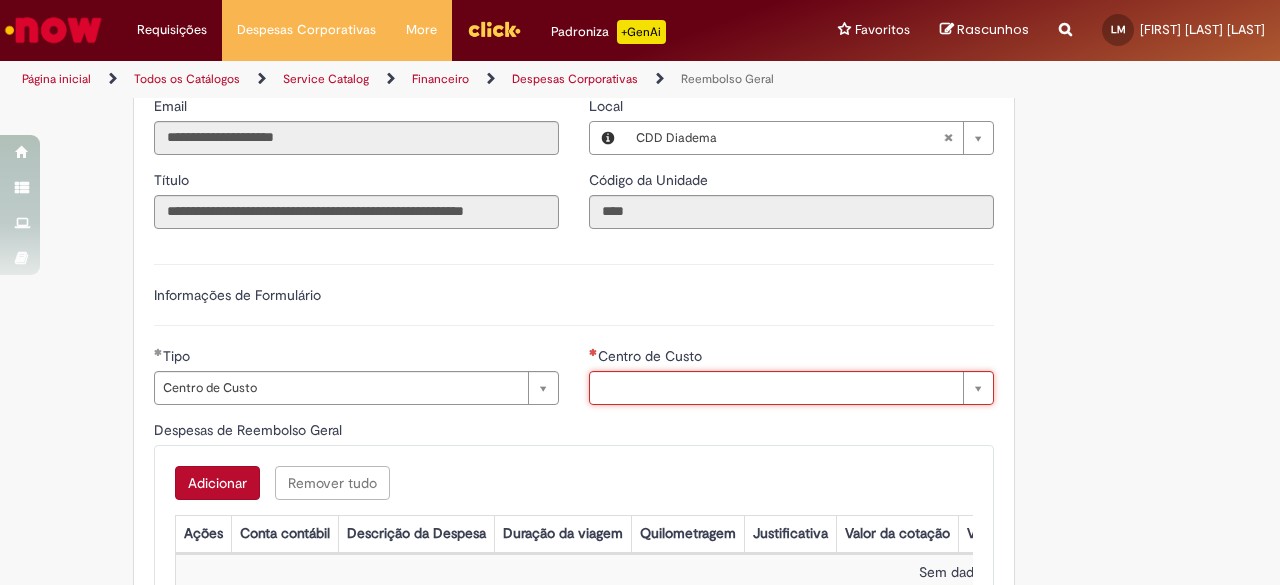 click on "Informações de Formulário" at bounding box center (574, 305) 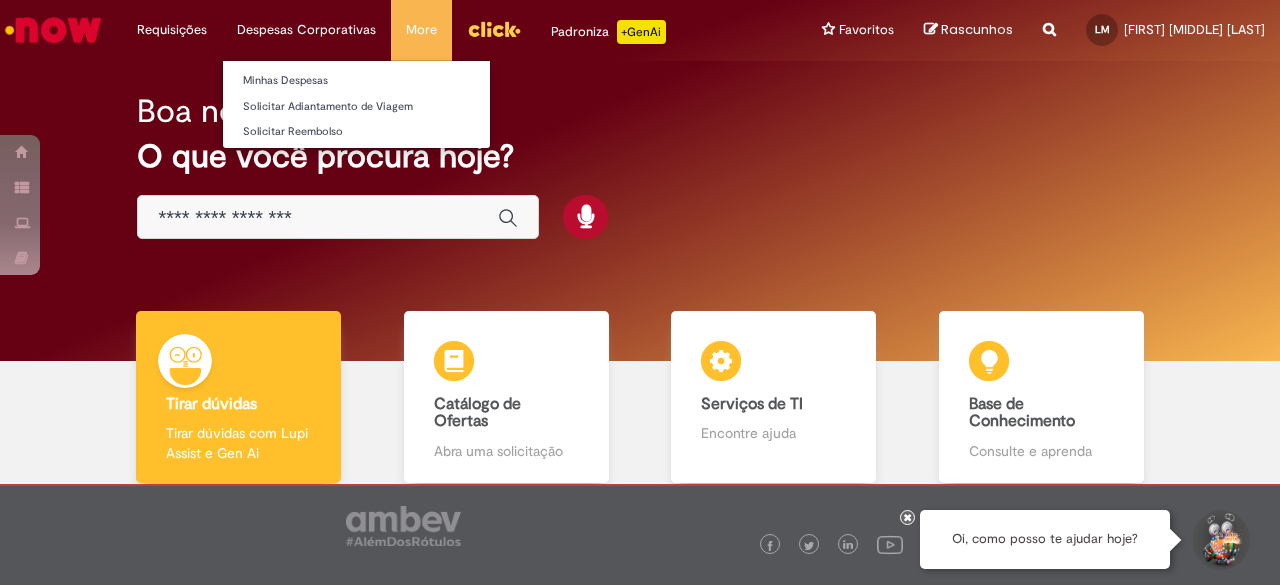 scroll, scrollTop: 0, scrollLeft: 0, axis: both 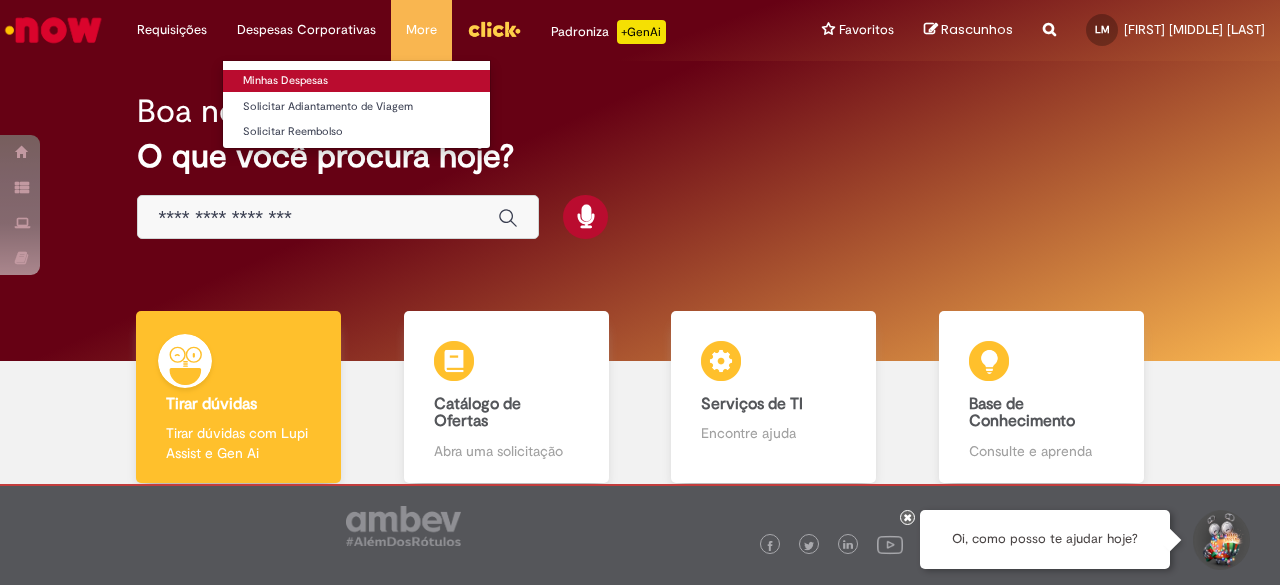 click on "Minhas Despesas" at bounding box center [356, 81] 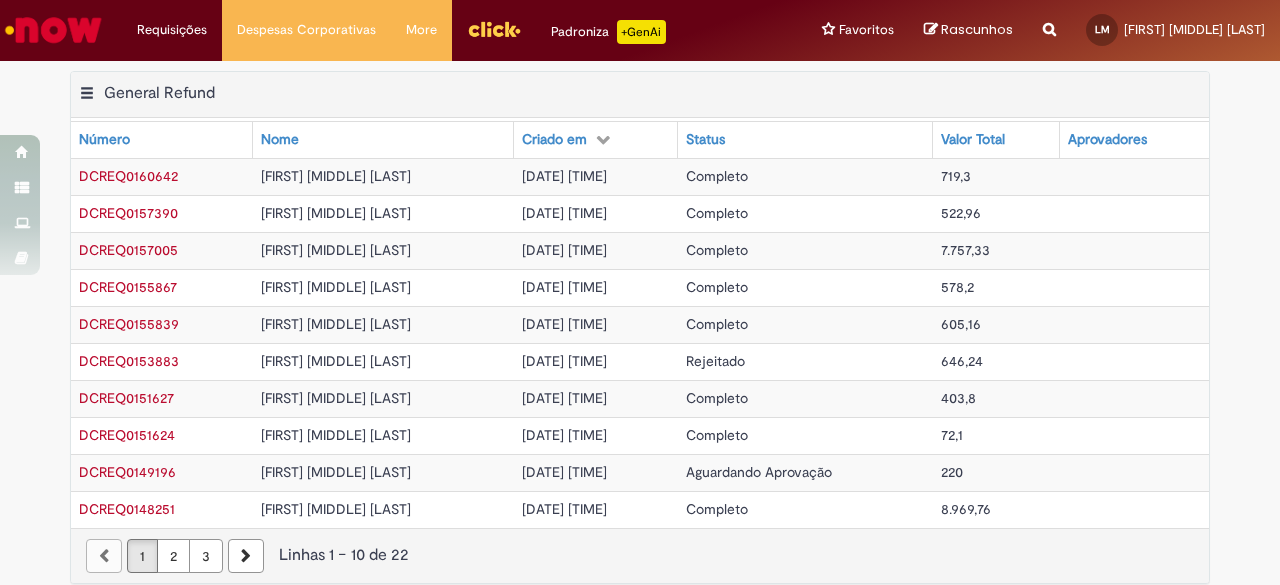 scroll, scrollTop: 98, scrollLeft: 0, axis: vertical 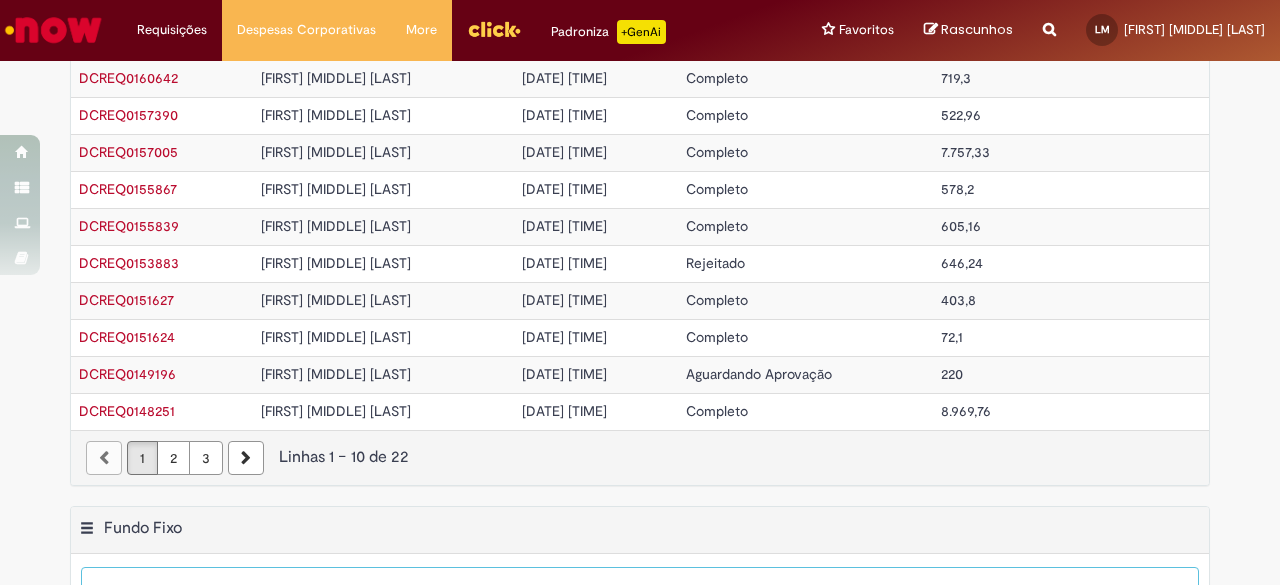 click on "DCREQ0149196" at bounding box center (127, 374) 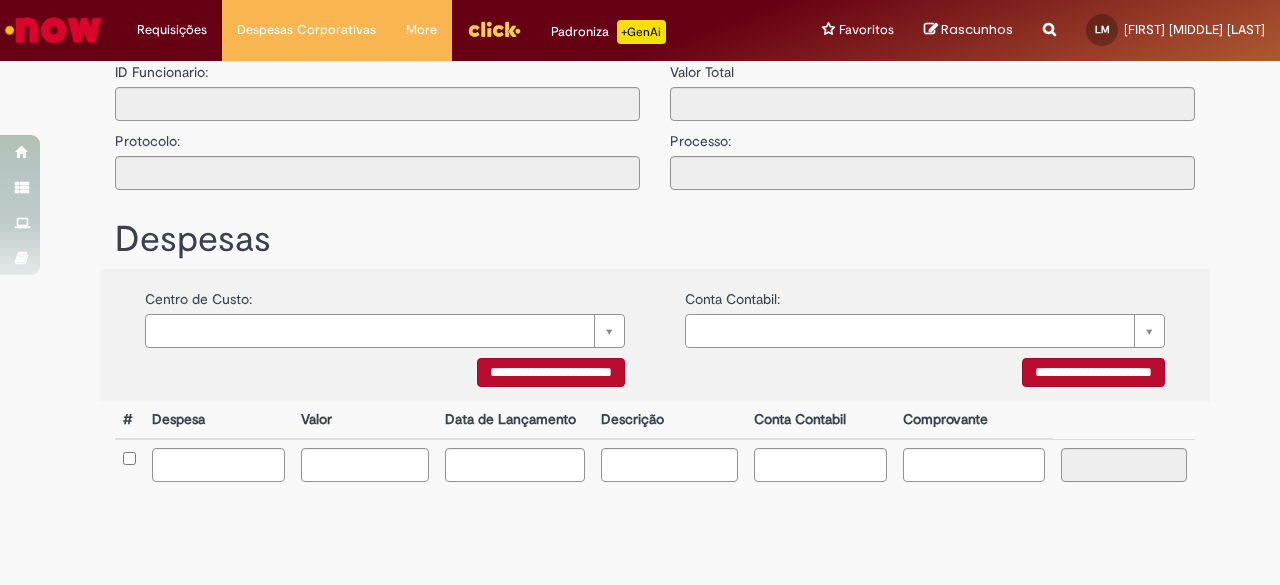 type on "**********" 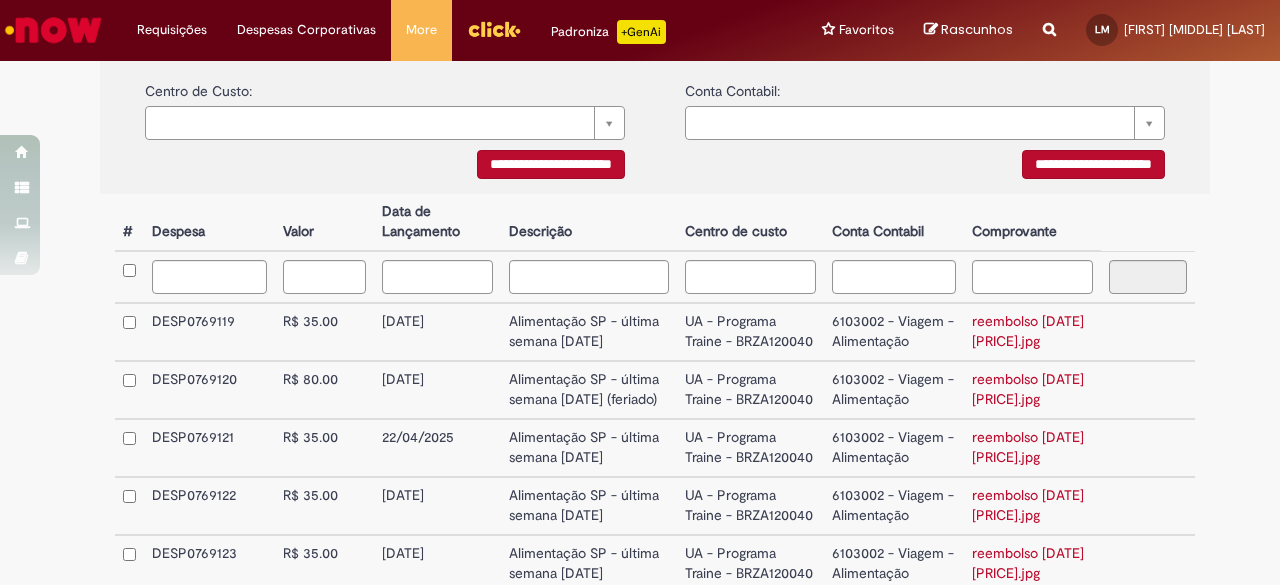 scroll, scrollTop: 414, scrollLeft: 0, axis: vertical 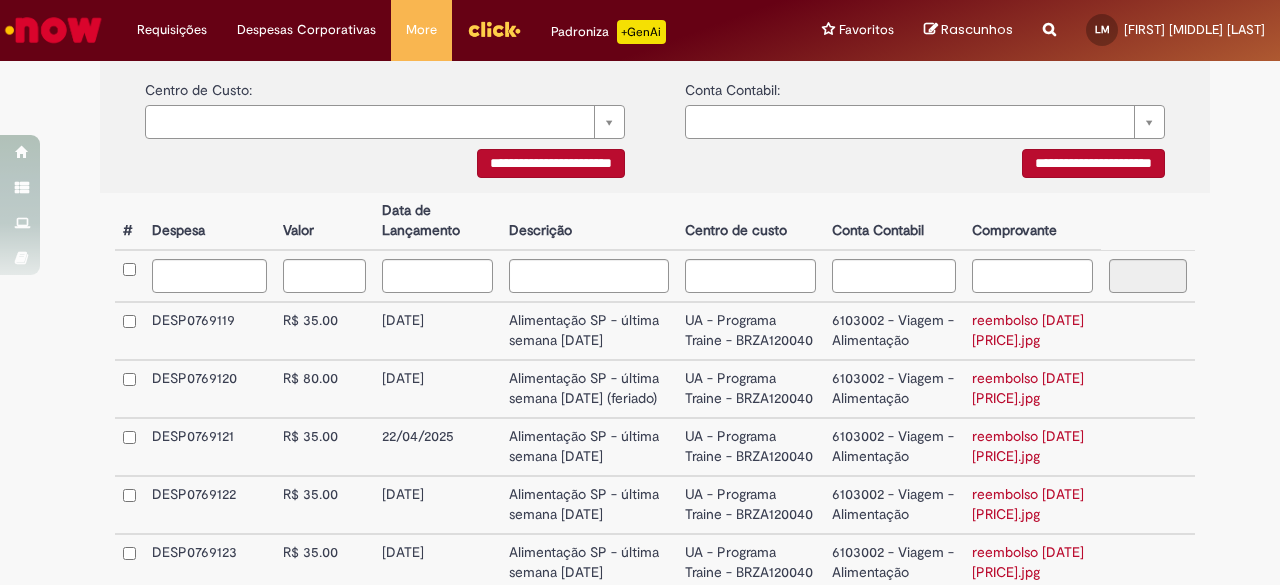 click on "[DATE]" at bounding box center (437, 331) 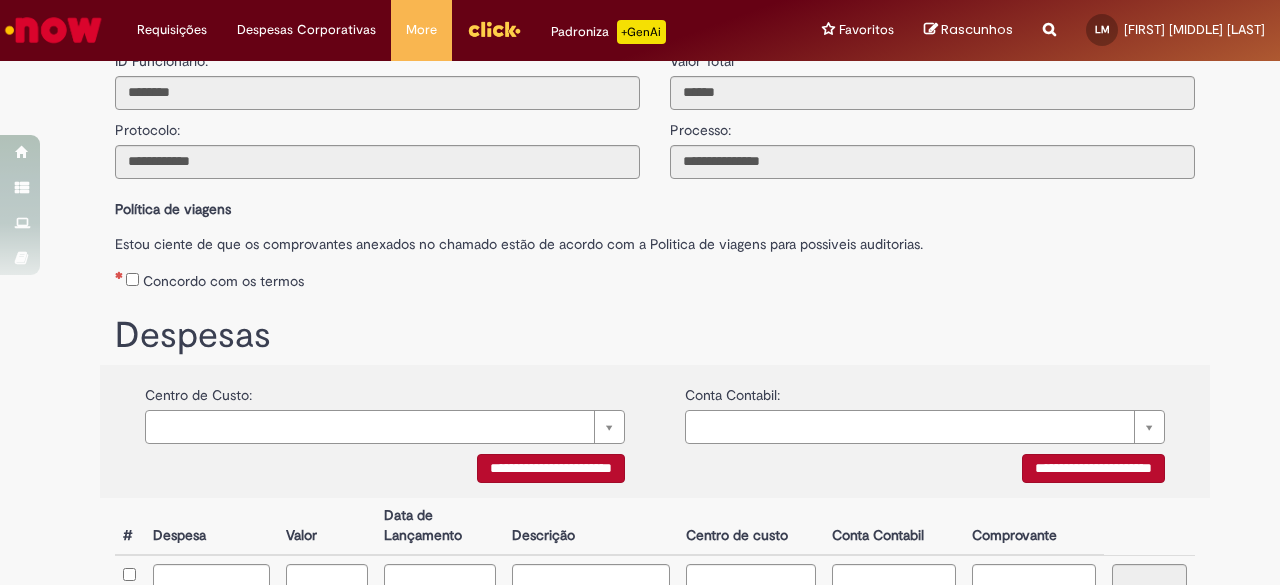 scroll, scrollTop: 0, scrollLeft: 0, axis: both 